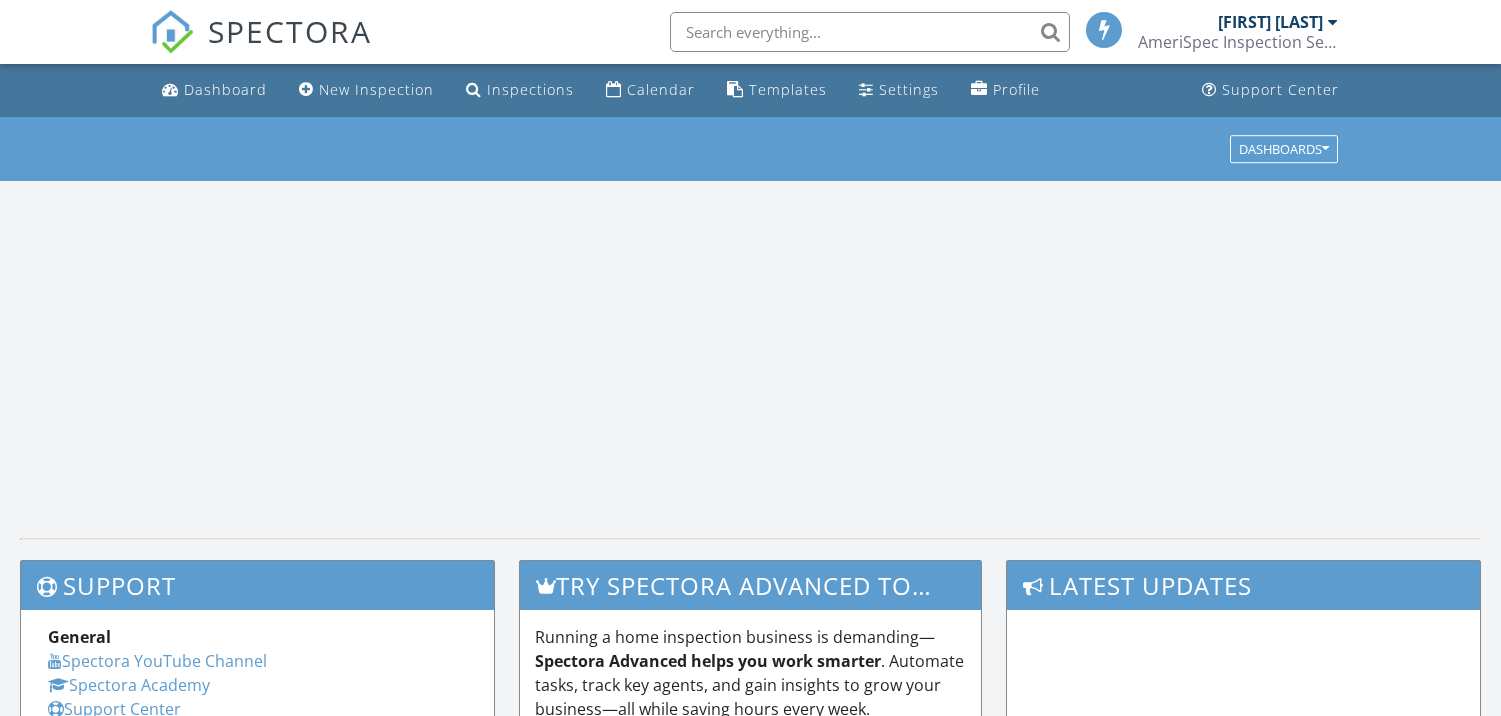 scroll, scrollTop: 0, scrollLeft: 0, axis: both 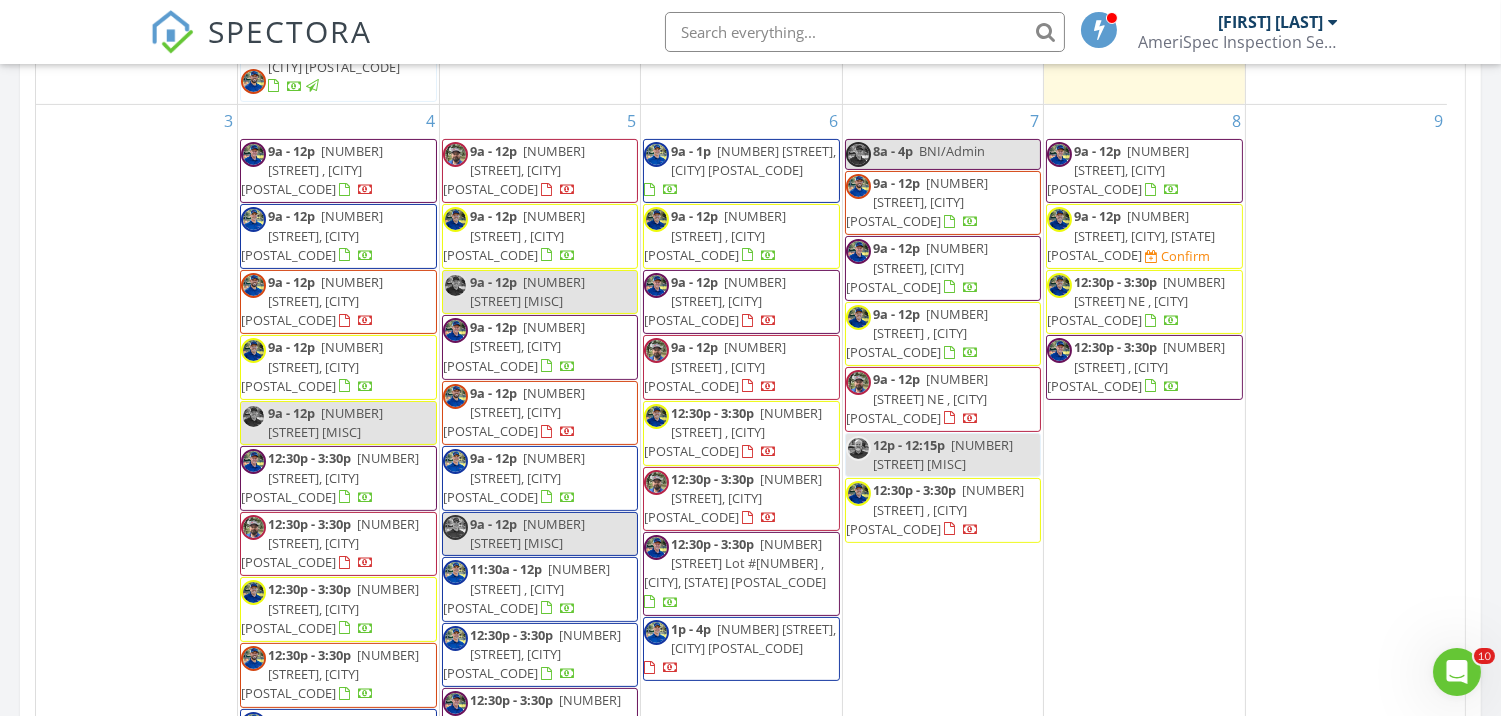 click on "9a - 12p
292 Whalebone Ave, Wilmington 28411" at bounding box center (943, 268) 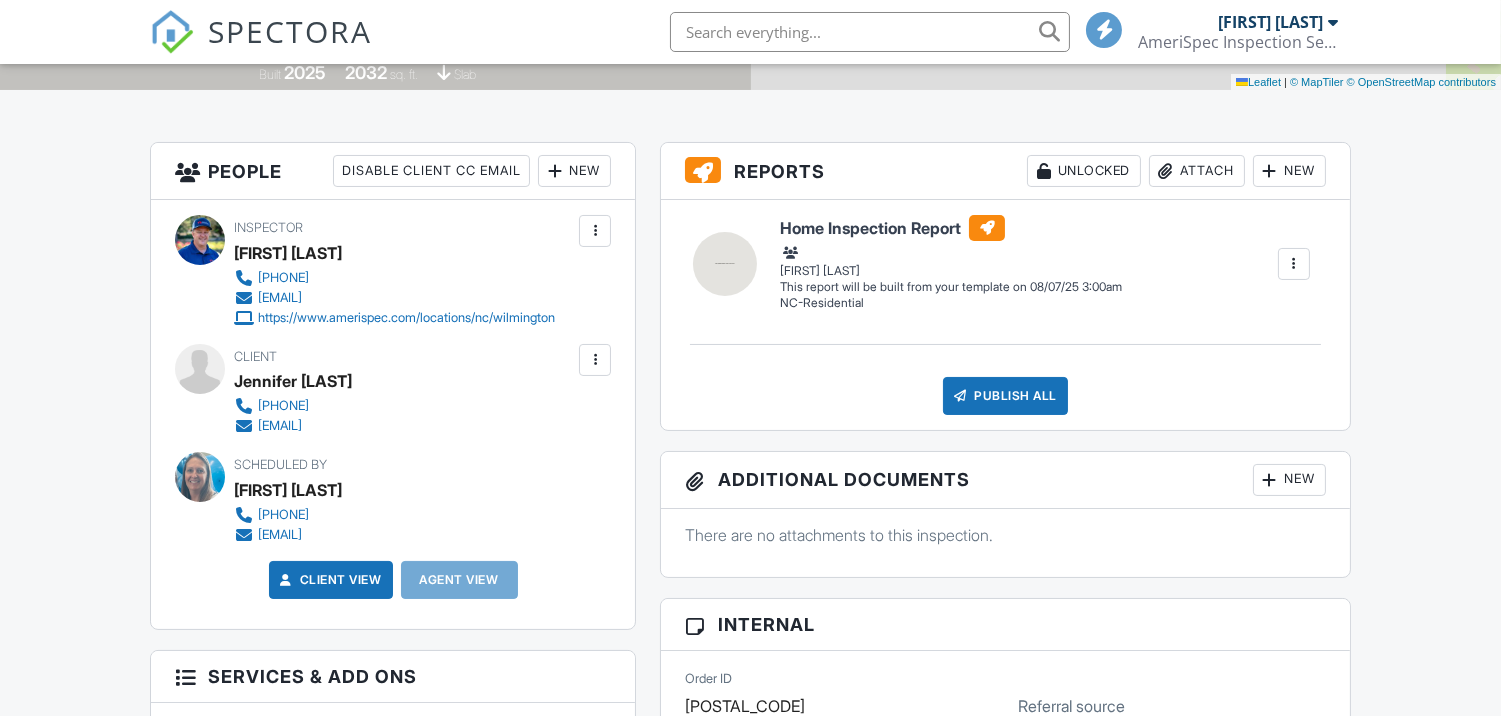 scroll, scrollTop: 444, scrollLeft: 0, axis: vertical 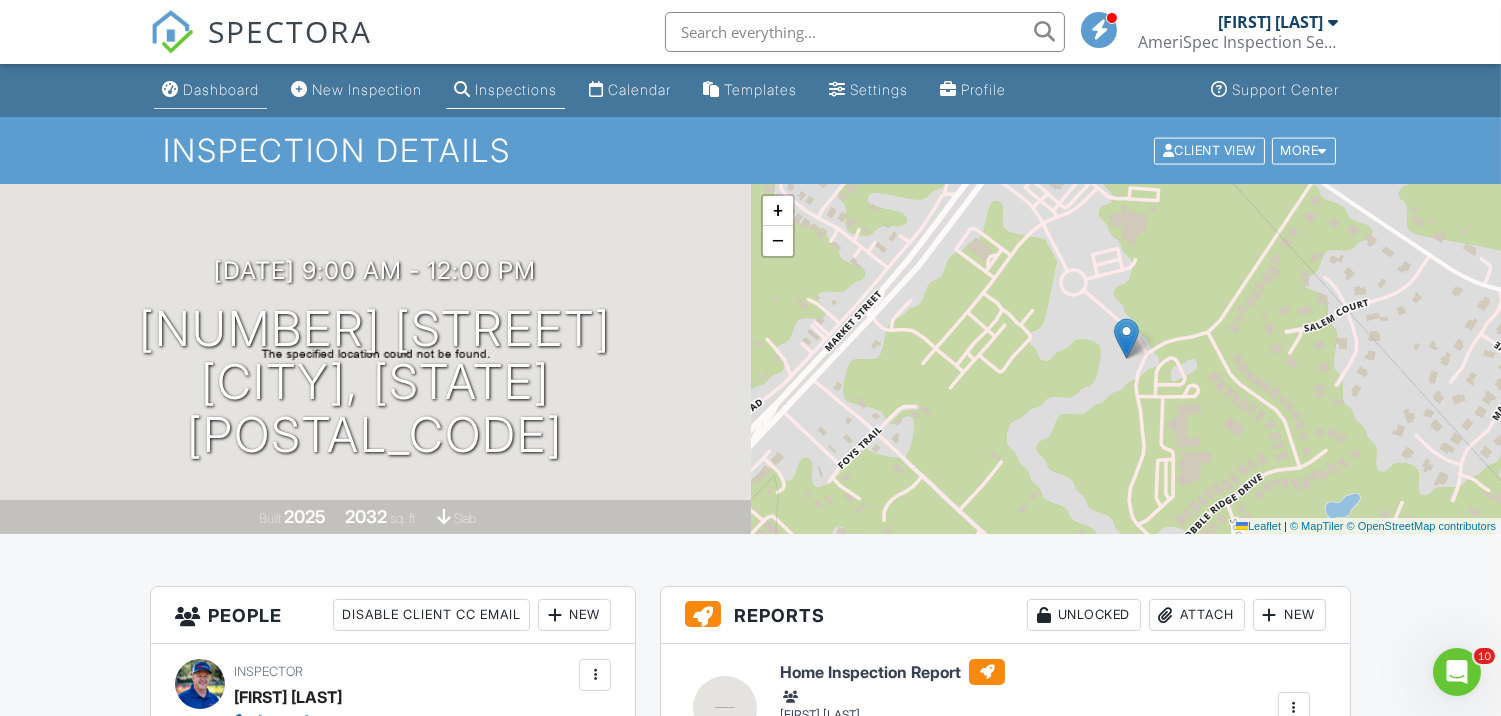 click on "Dashboard" at bounding box center [221, 89] 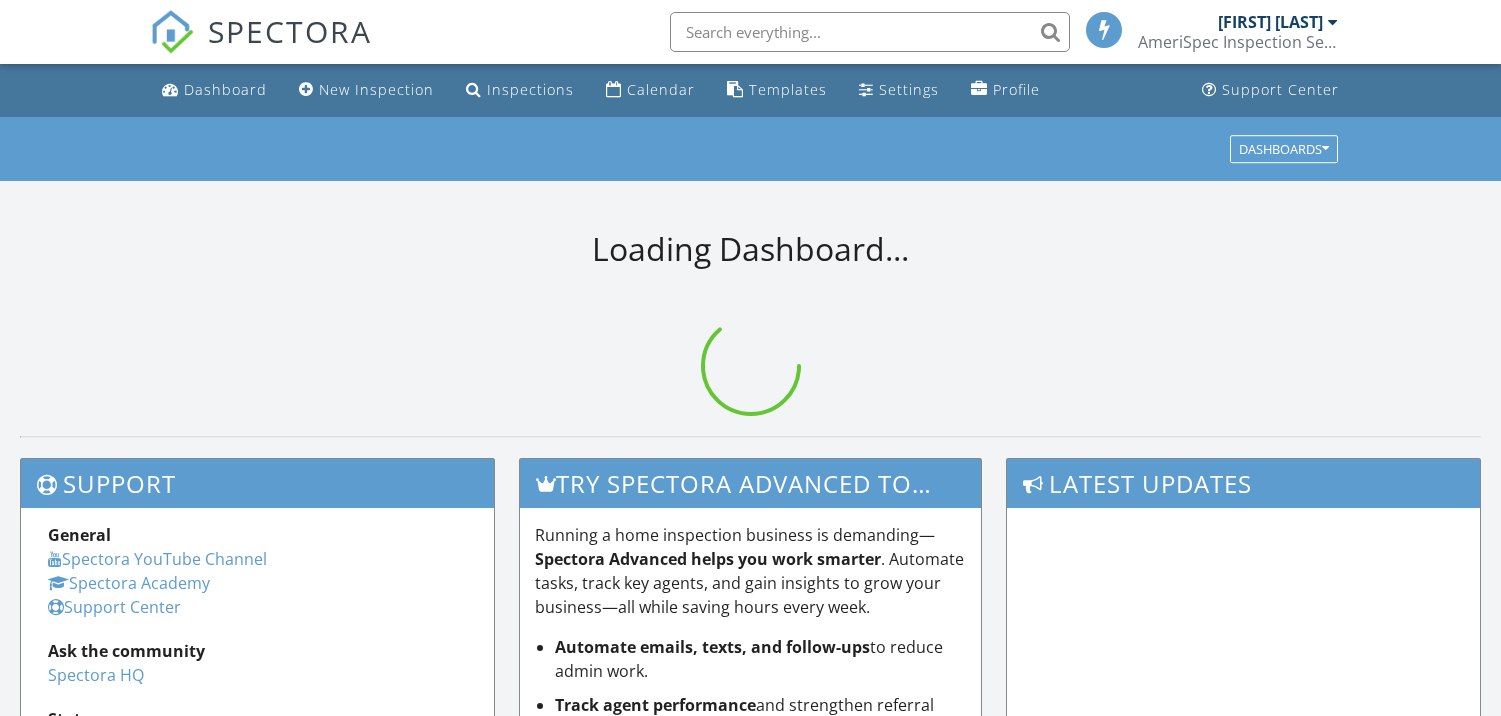 scroll, scrollTop: 0, scrollLeft: 0, axis: both 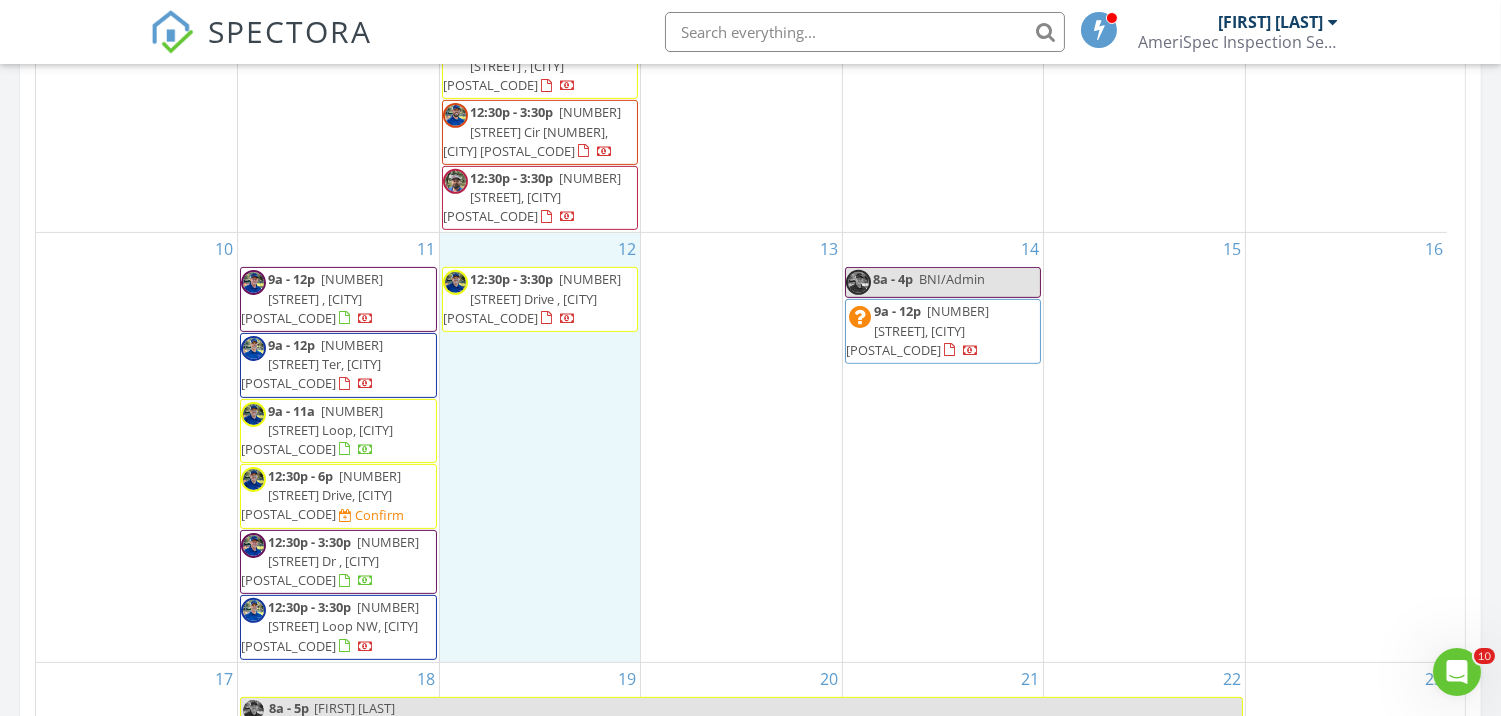 click on "12
12:30p - 3:30p
1632 Harbour Place Drive , Calabash 28467" at bounding box center (540, 447) 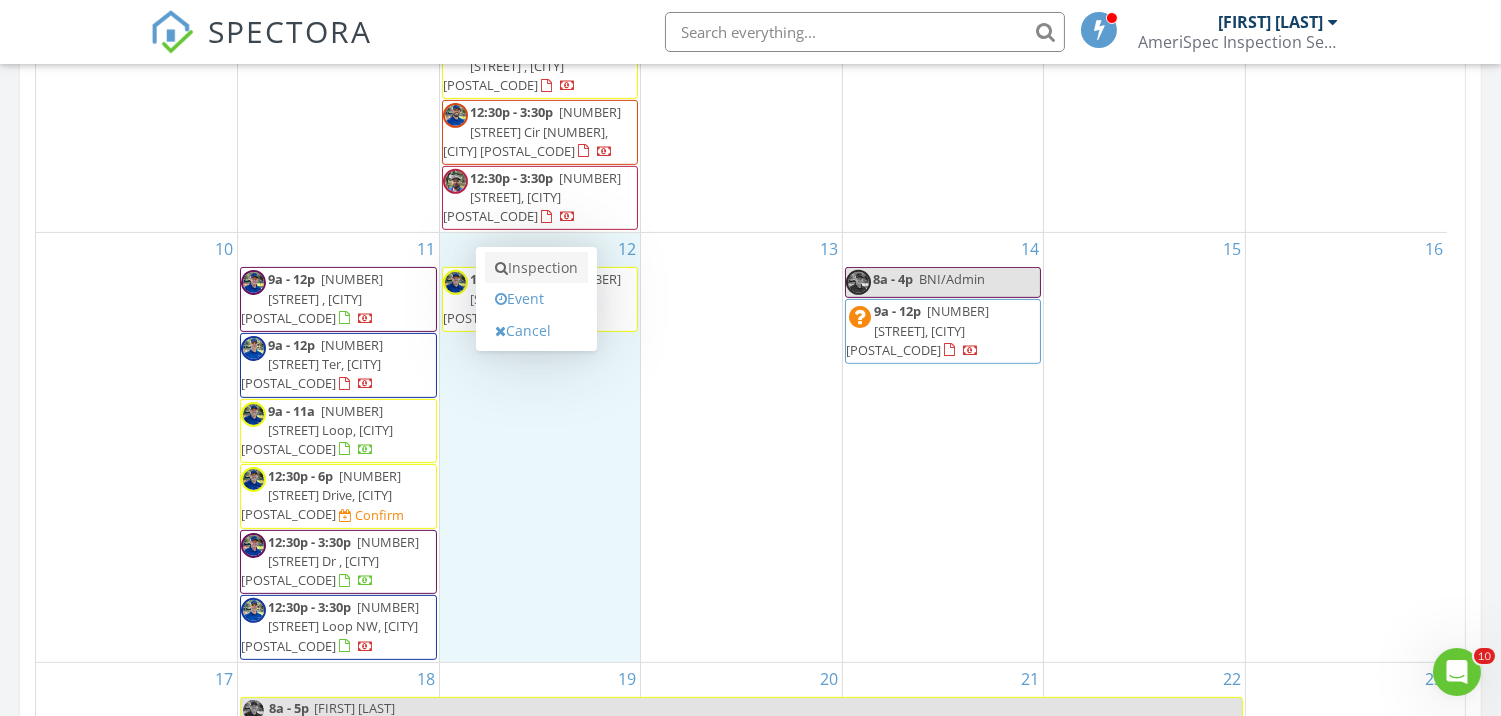click on "Inspection" at bounding box center [536, 268] 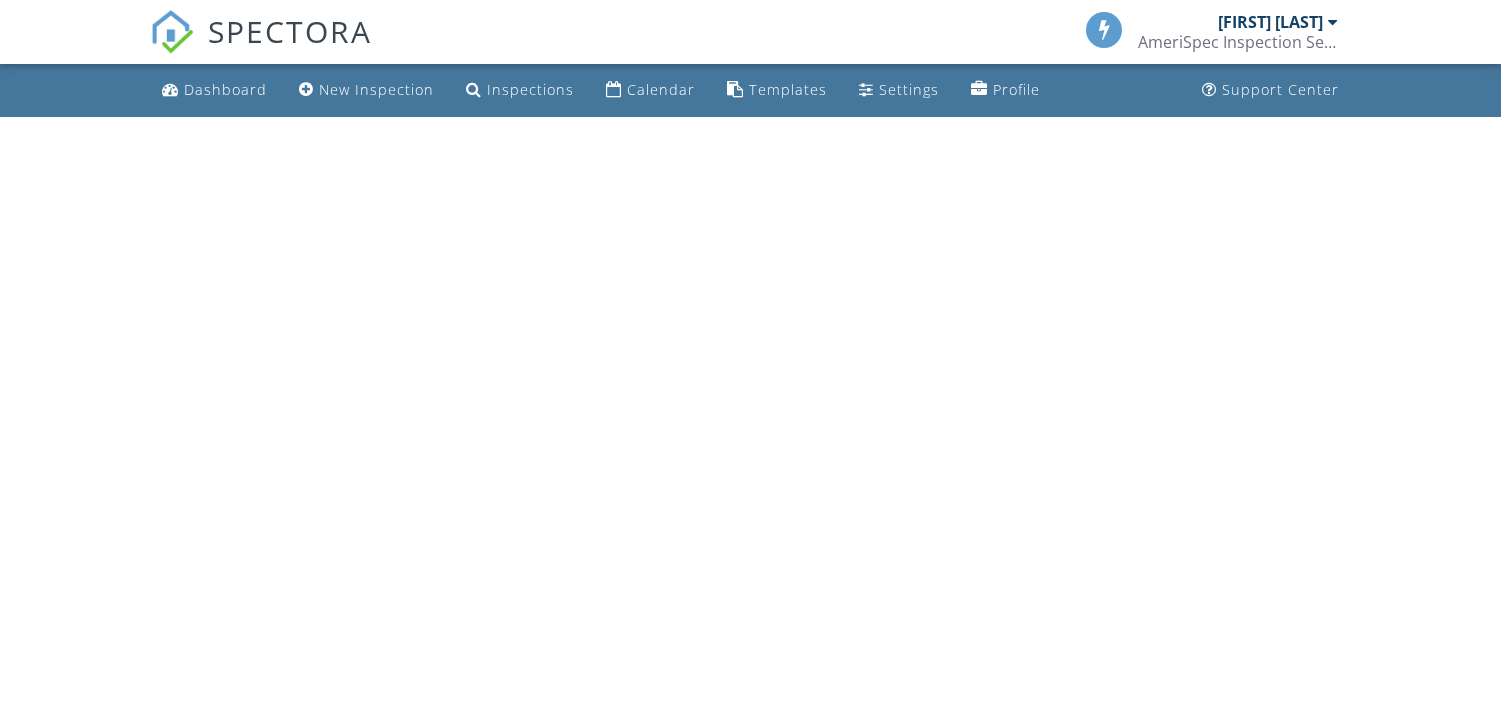 scroll, scrollTop: 0, scrollLeft: 0, axis: both 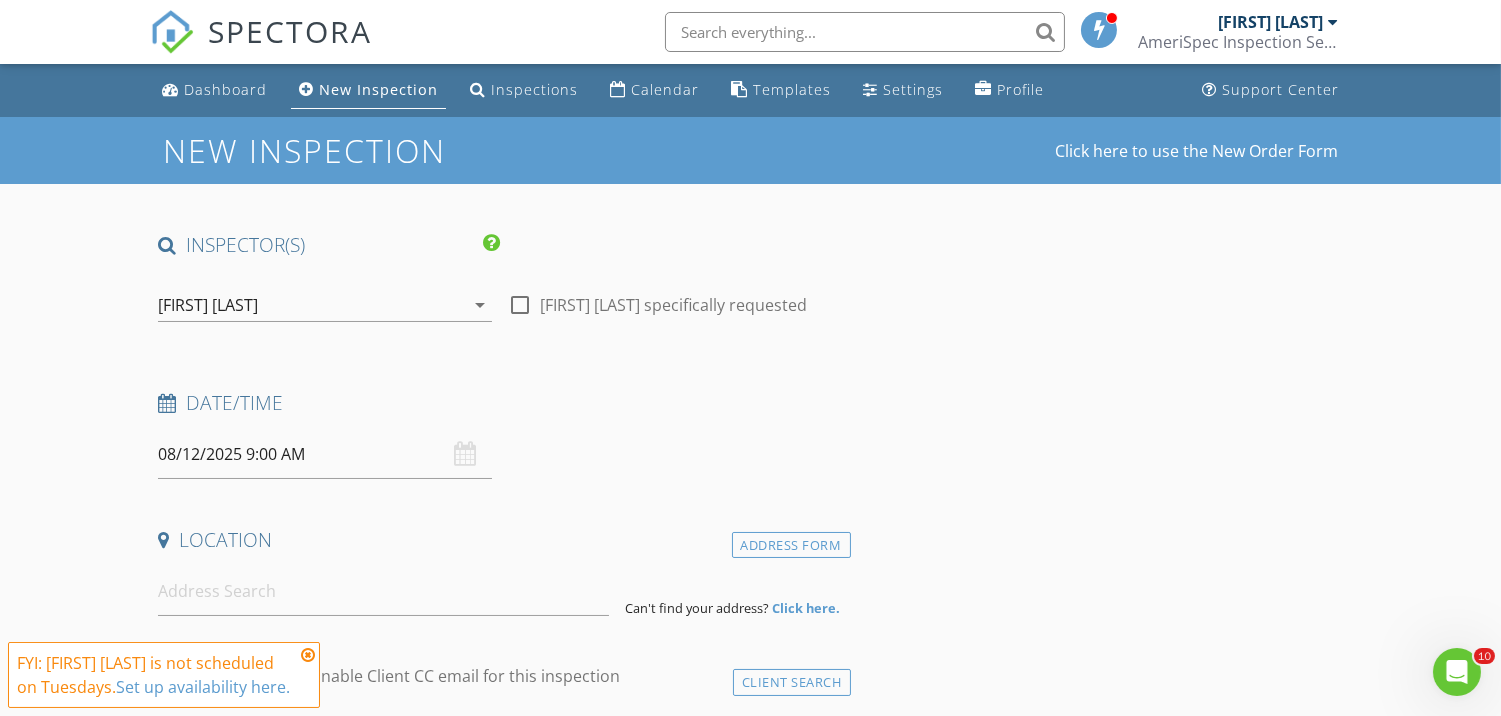 click on "[FIRST] [LAST]" at bounding box center (311, 305) 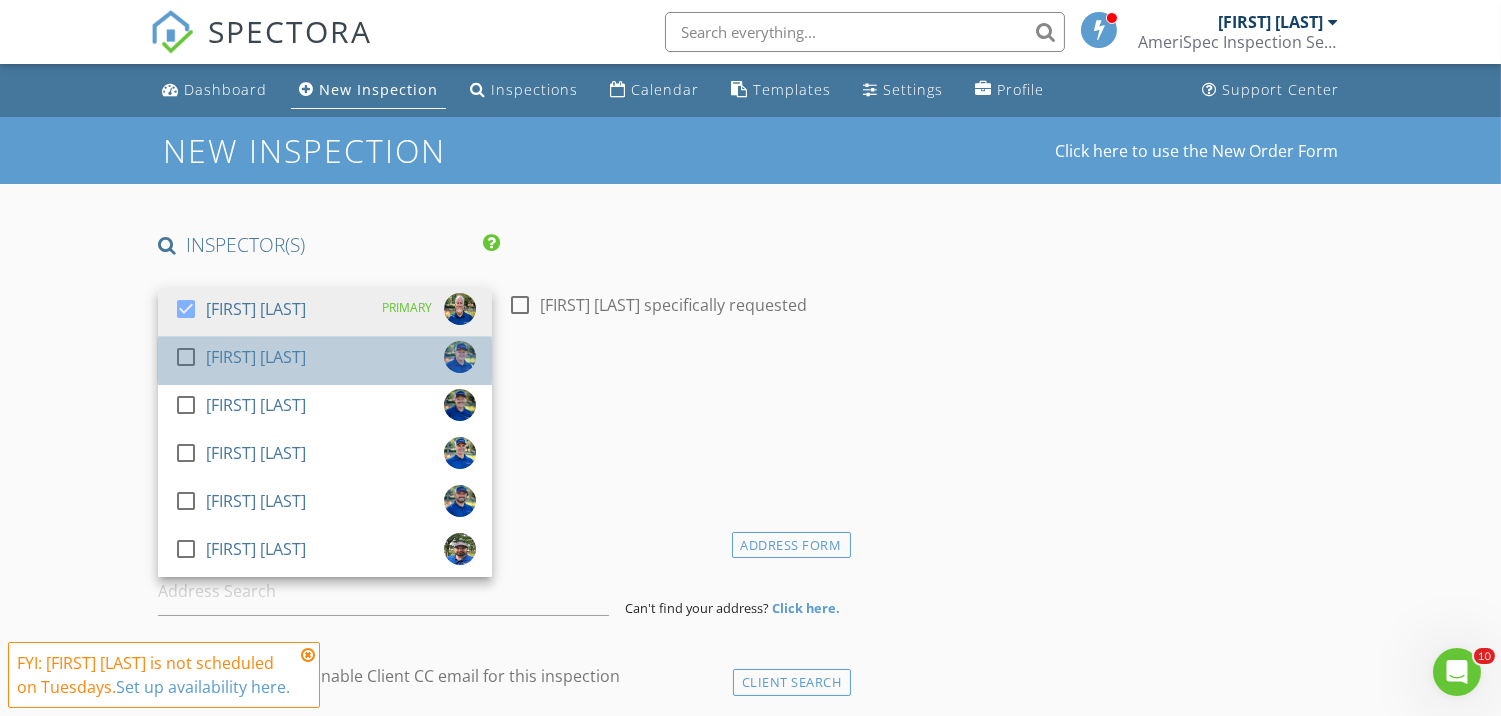 click on "[FIRST] [LAST]" at bounding box center [256, 357] 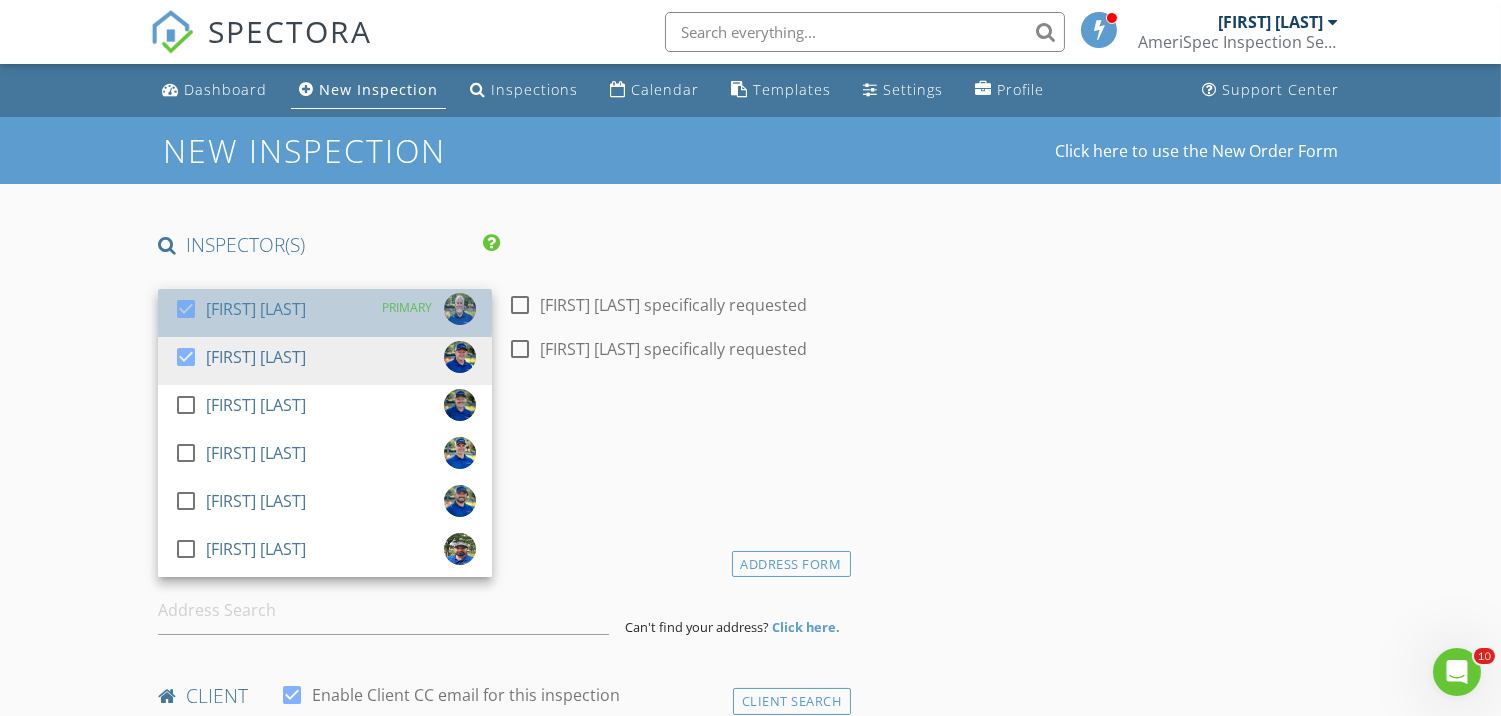 drag, startPoint x: 253, startPoint y: 311, endPoint x: 265, endPoint y: 307, distance: 12.649111 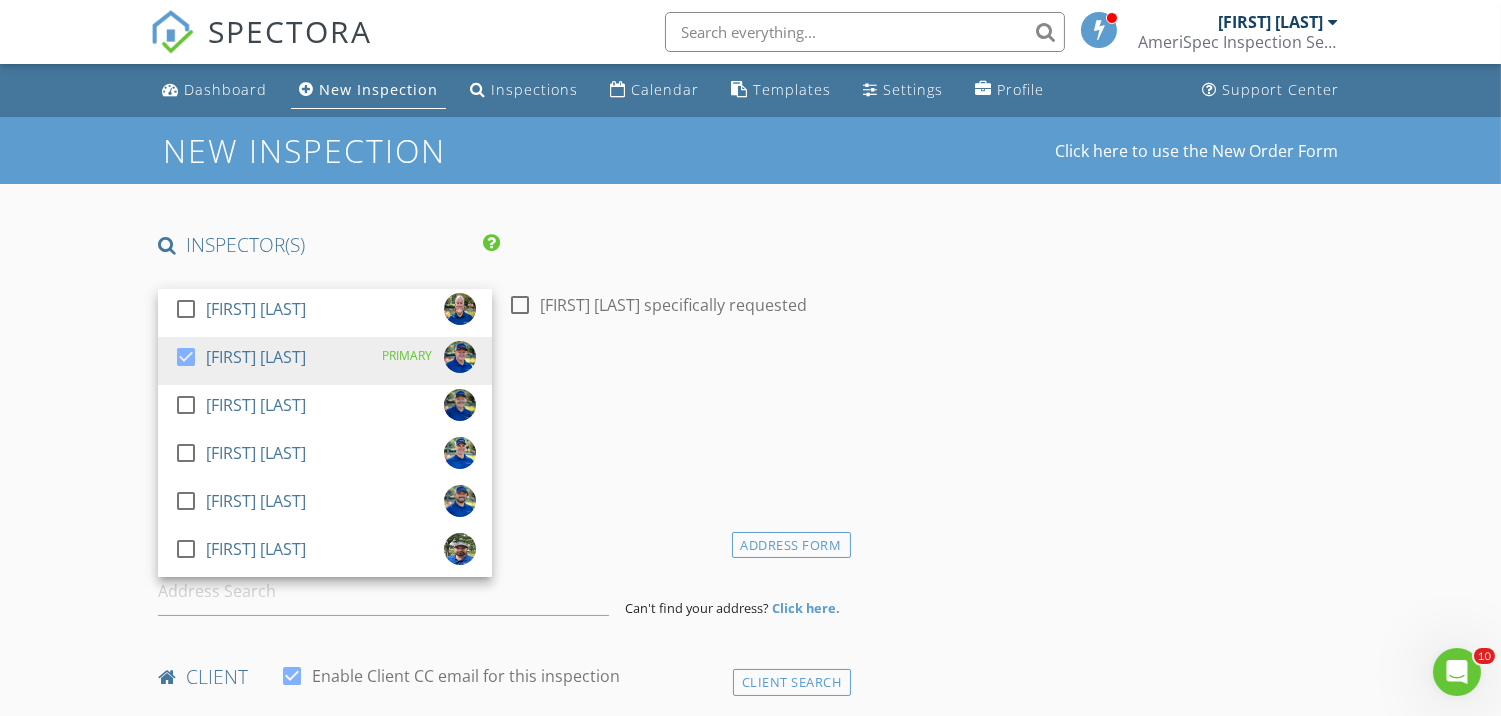 click at bounding box center [520, 305] 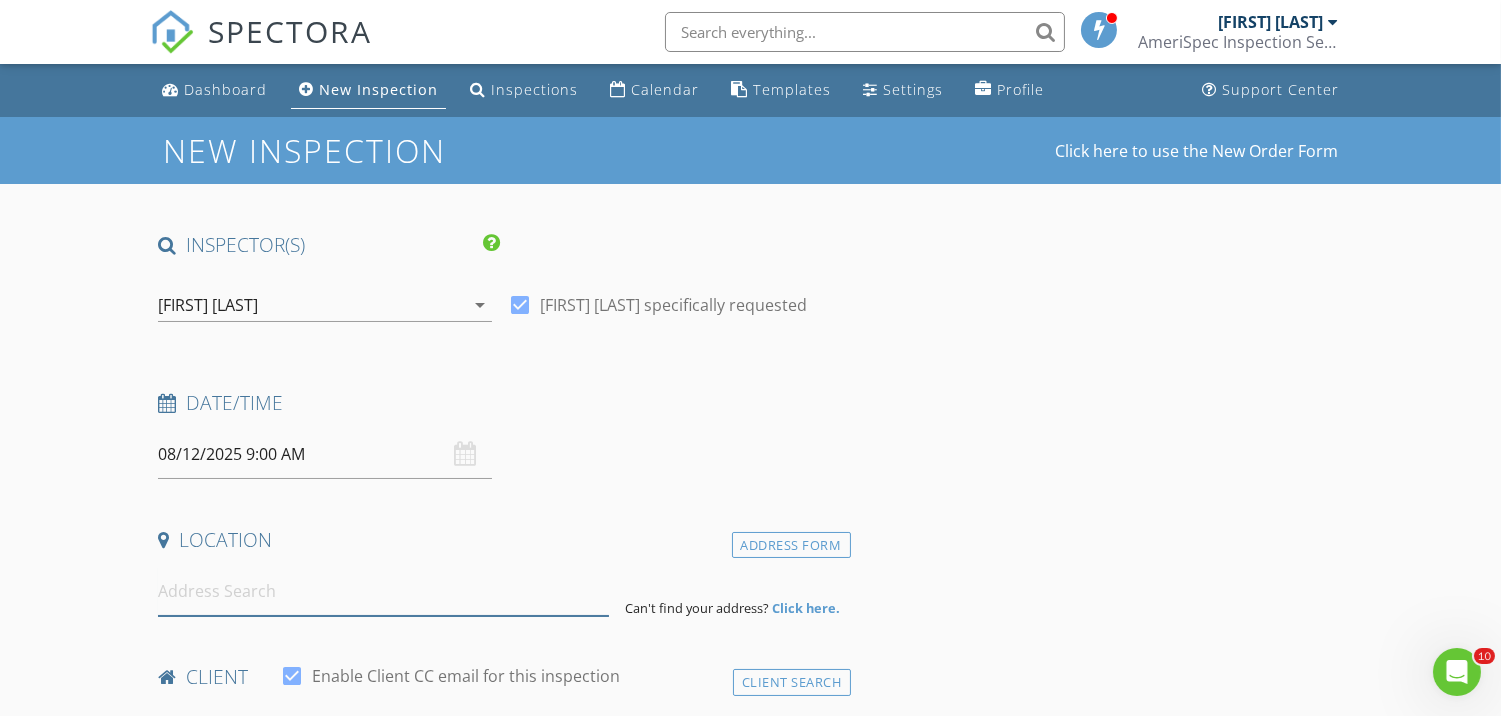 click at bounding box center (383, 591) 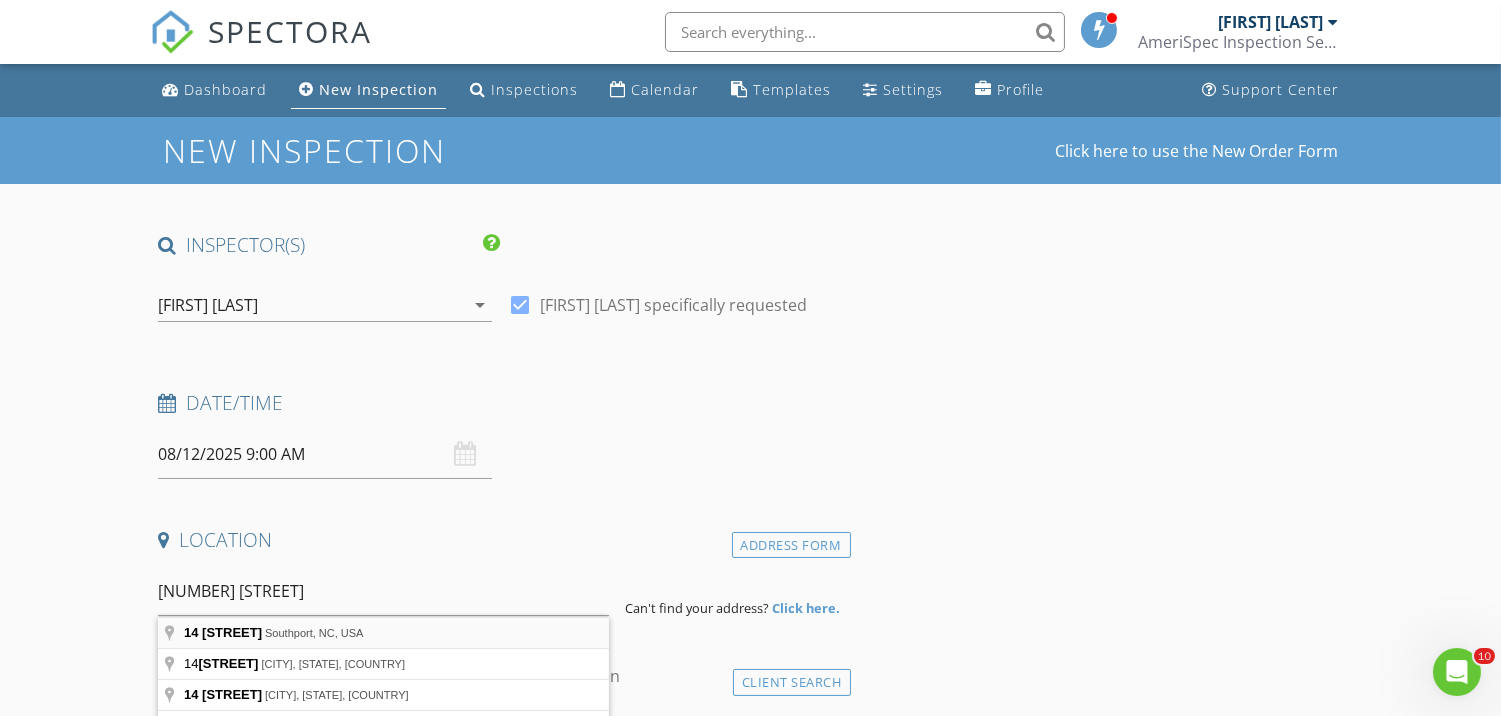 type on "14 Redwood Rd, Southport, NC, USA" 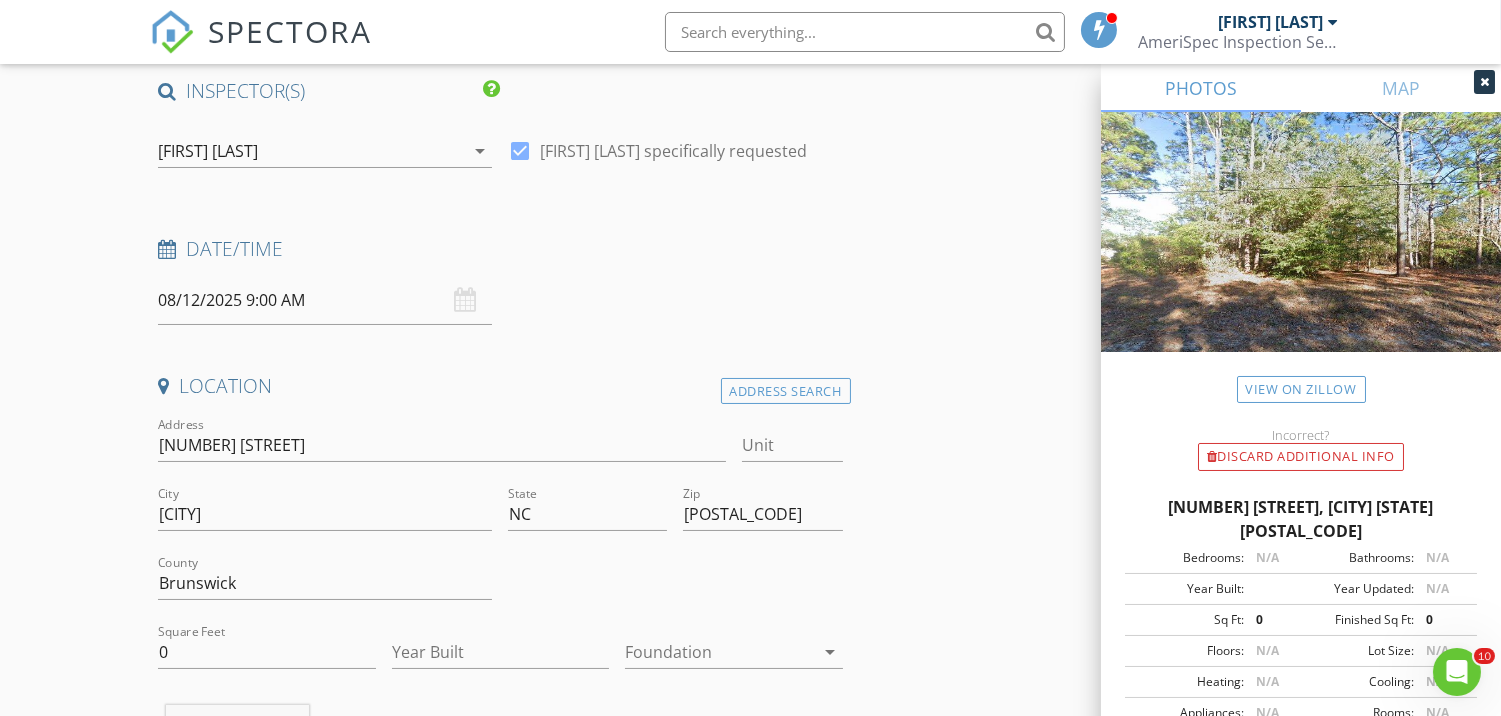 scroll, scrollTop: 174, scrollLeft: 0, axis: vertical 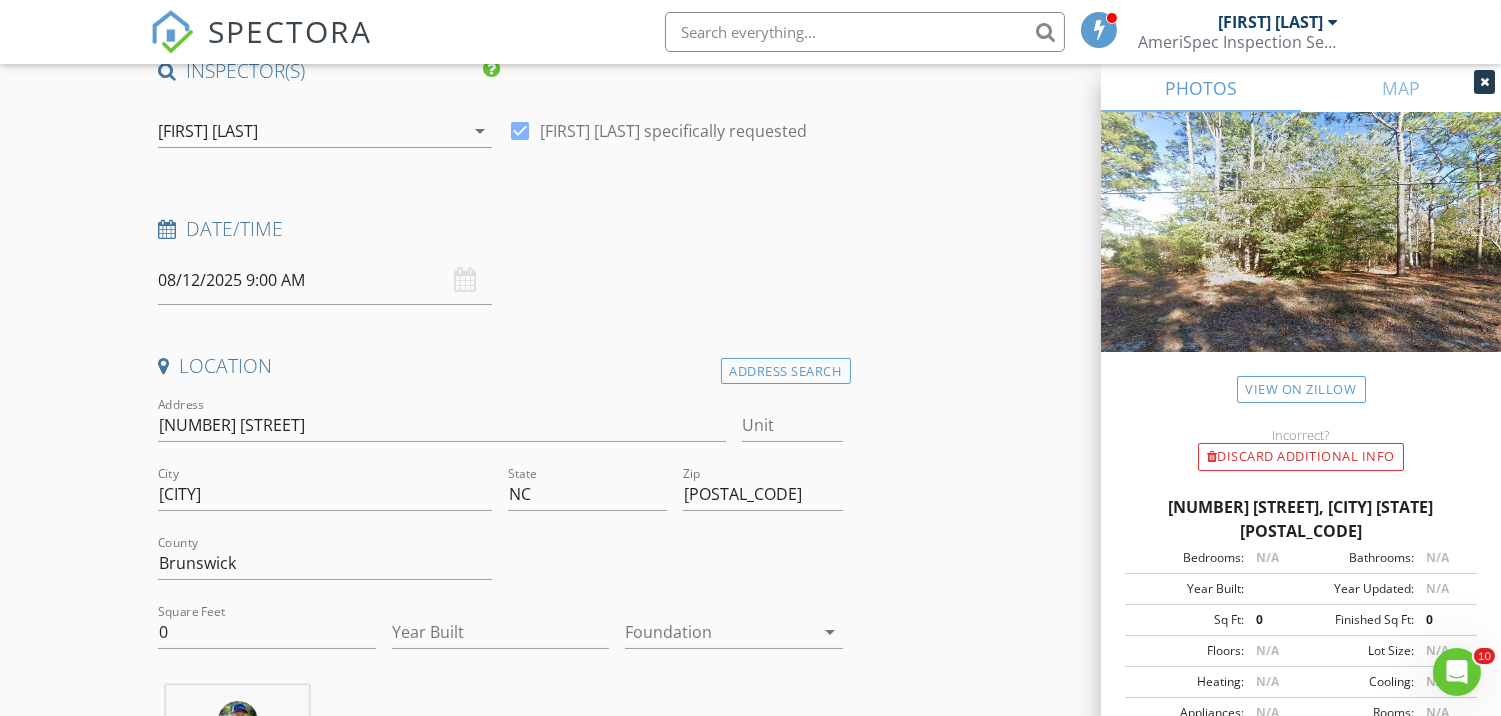 click at bounding box center [719, 632] 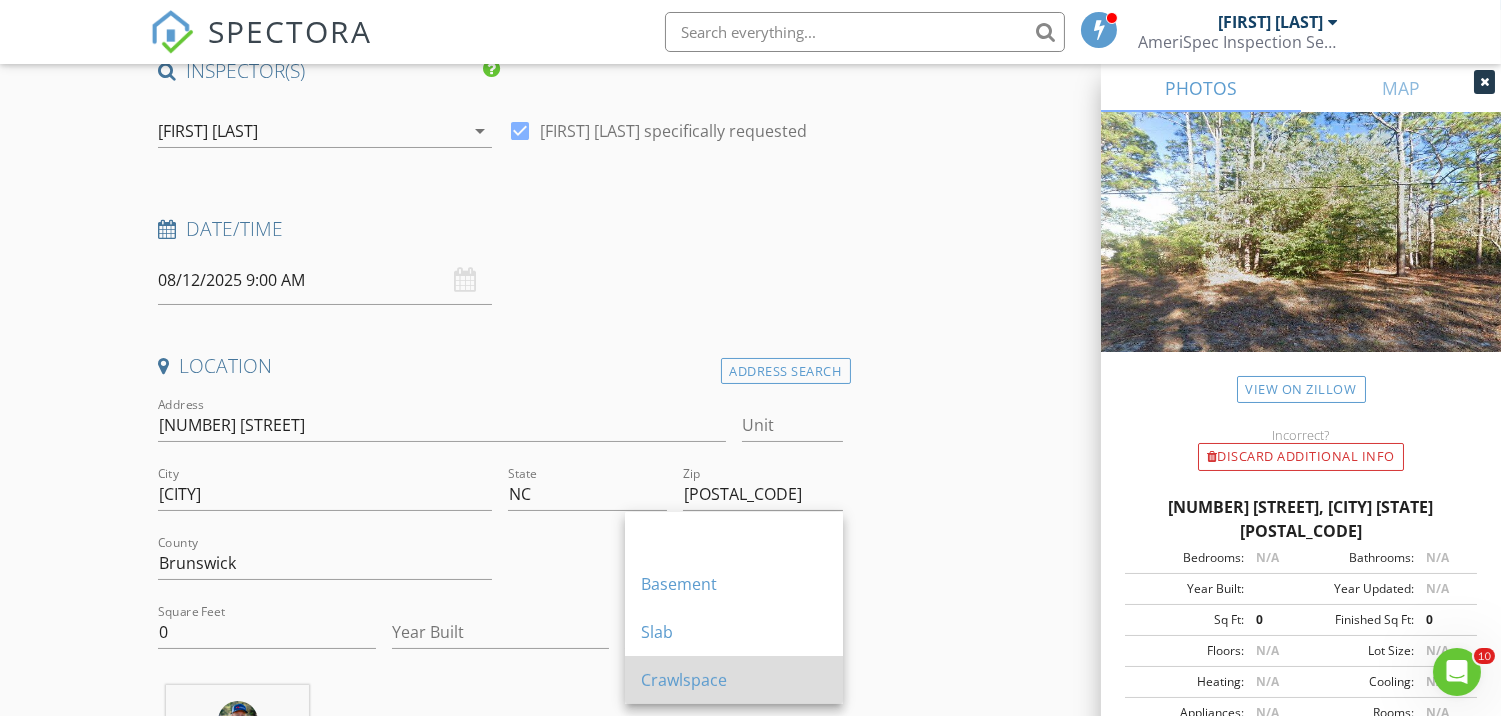click on "Crawlspace" at bounding box center (734, 680) 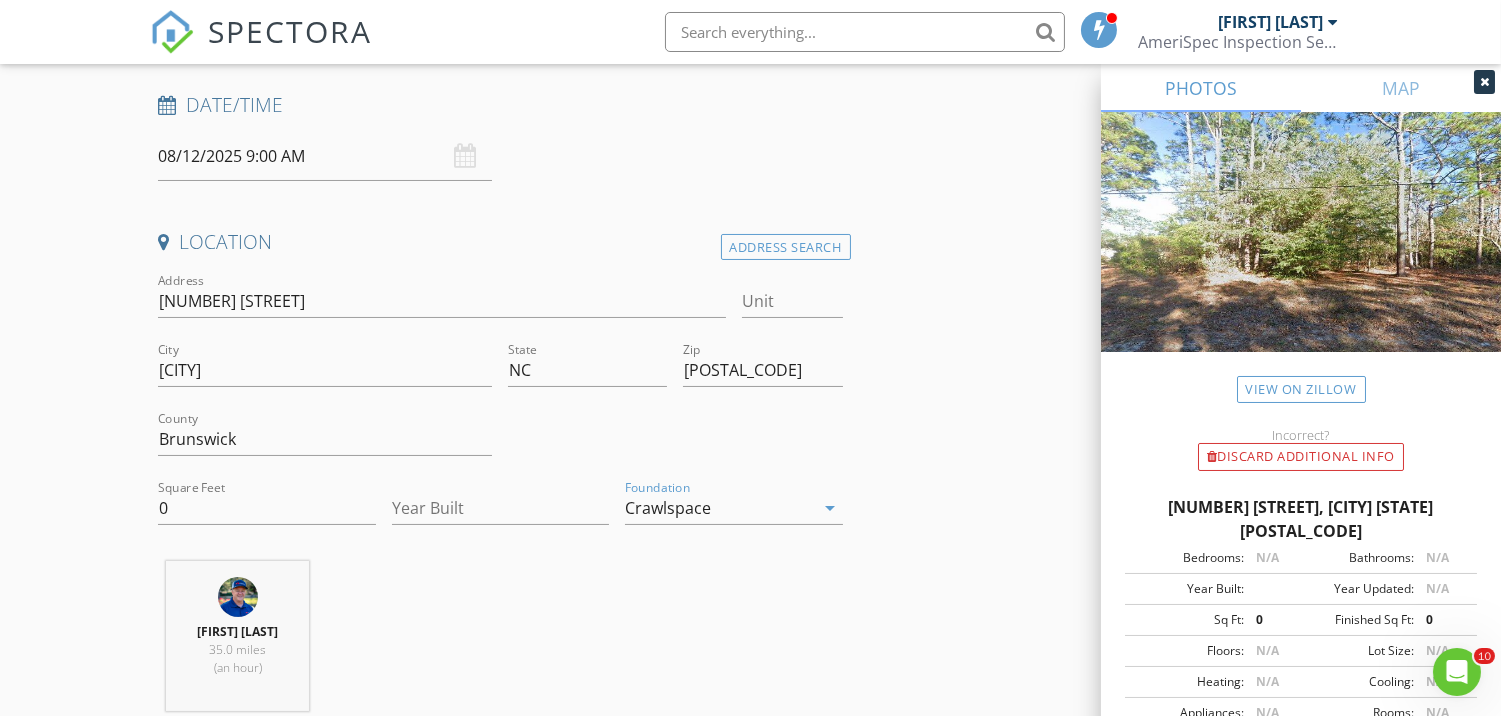 scroll, scrollTop: 308, scrollLeft: 0, axis: vertical 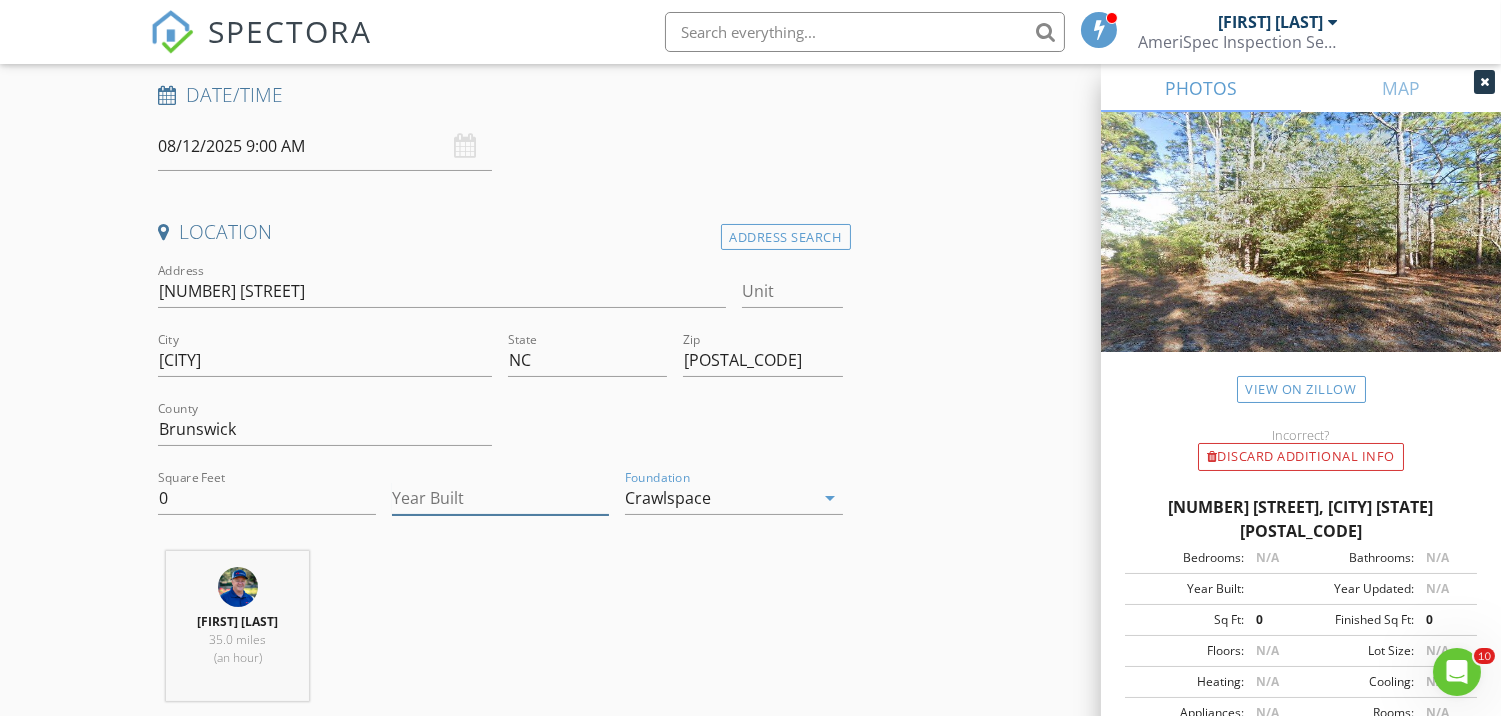 click on "Year Built" at bounding box center (500, 498) 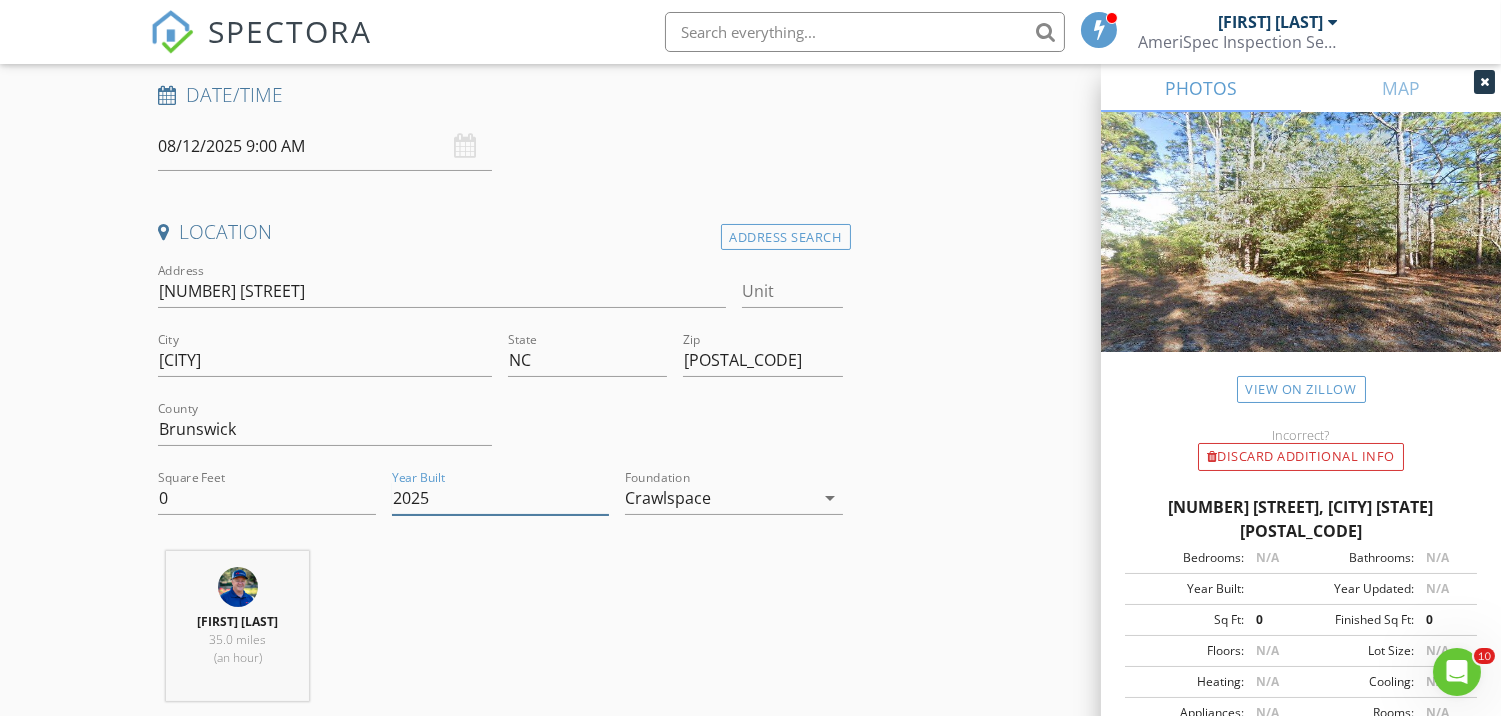type on "2025" 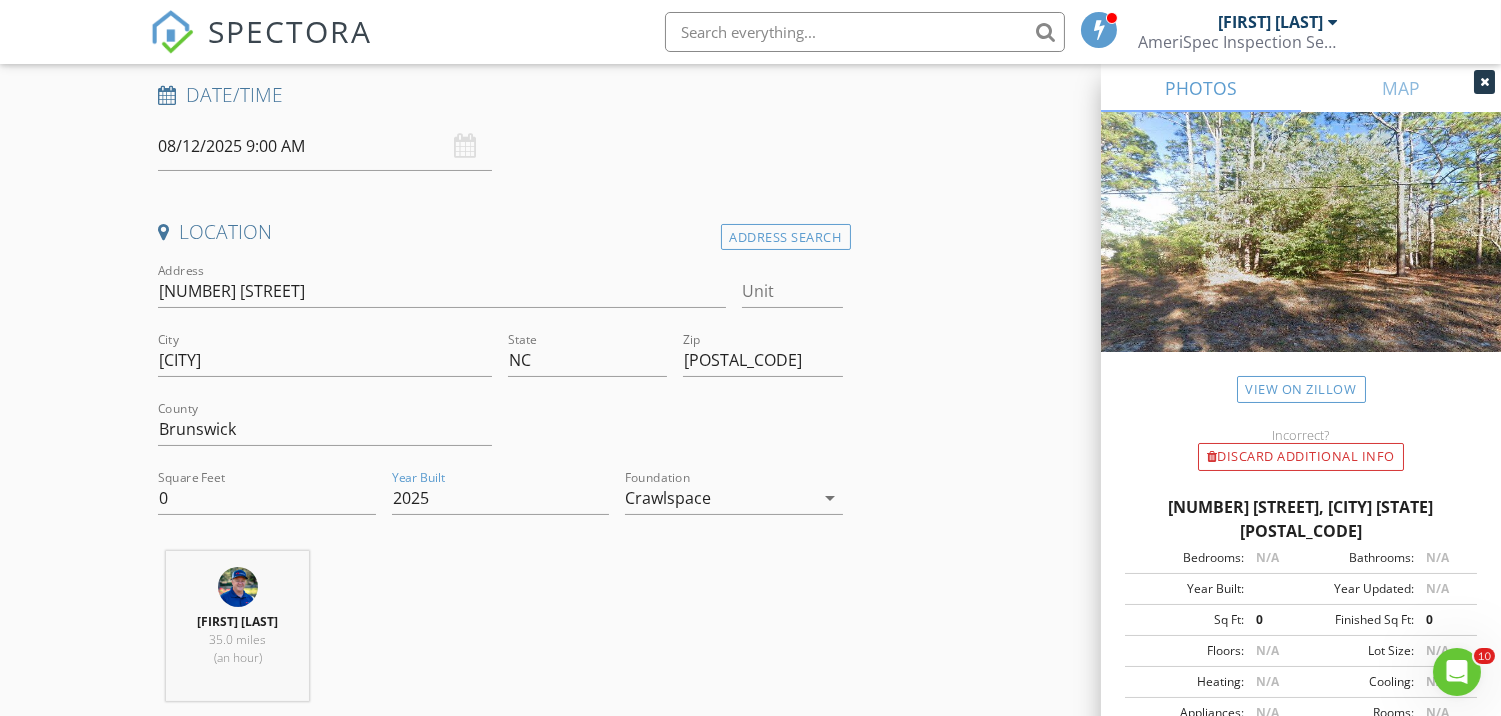 click on "Nick Johns     35.0 miles     (an hour)" at bounding box center (500, 634) 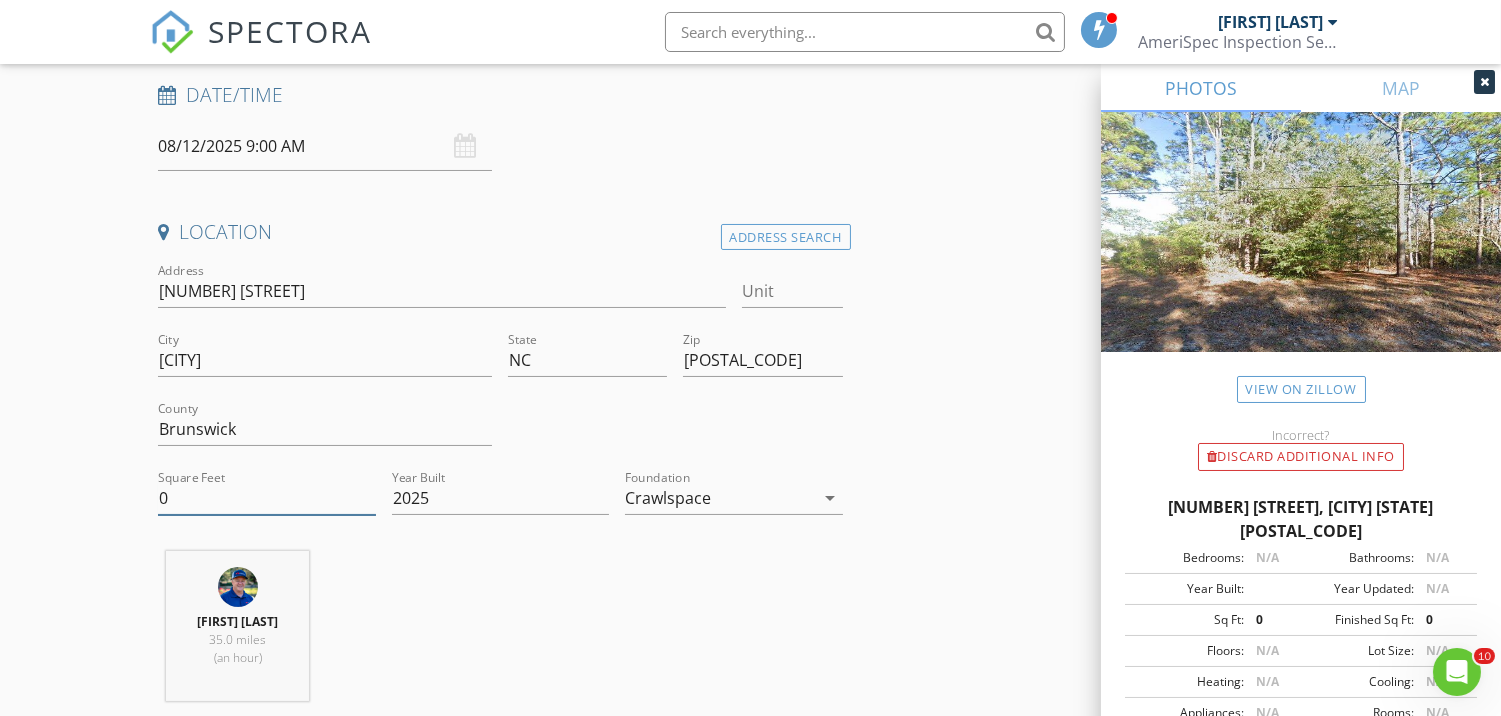 click on "0" at bounding box center [266, 498] 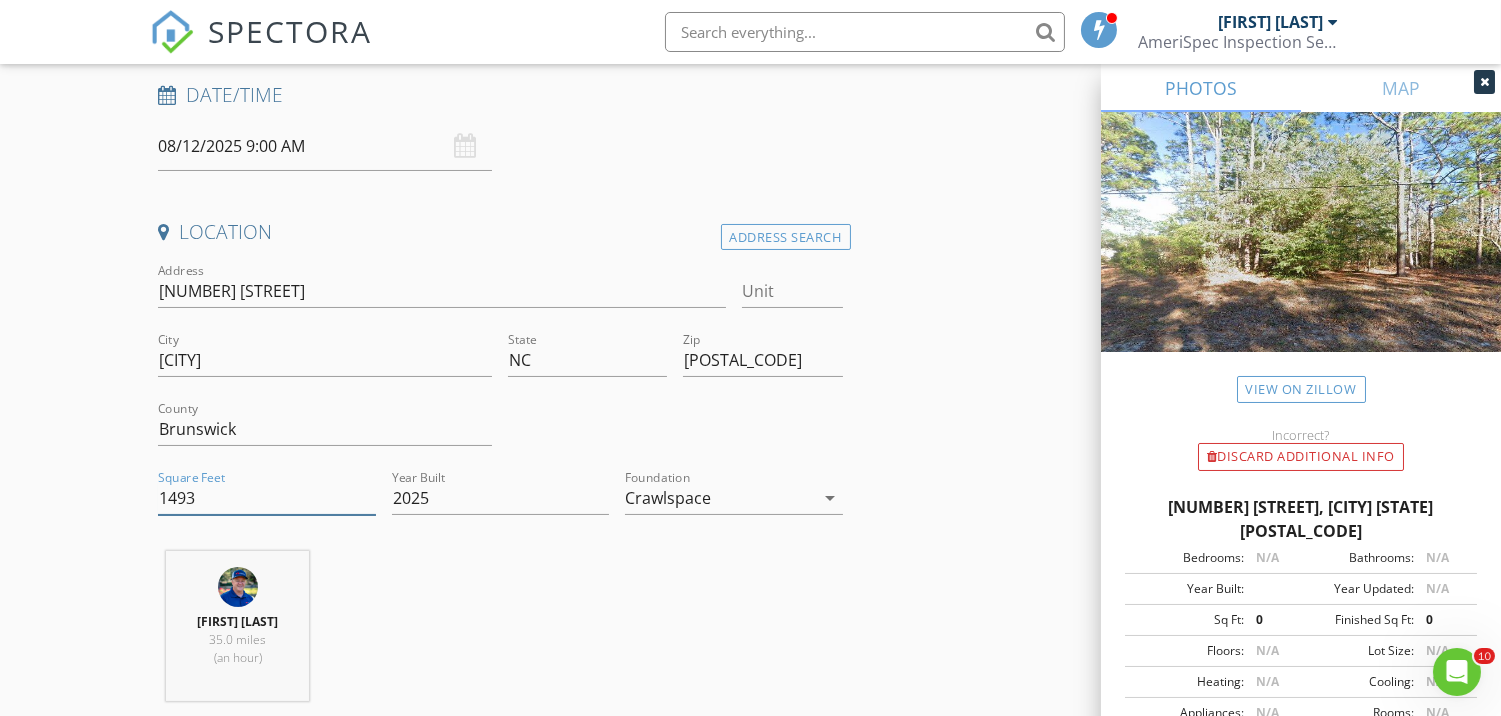 type on "1493" 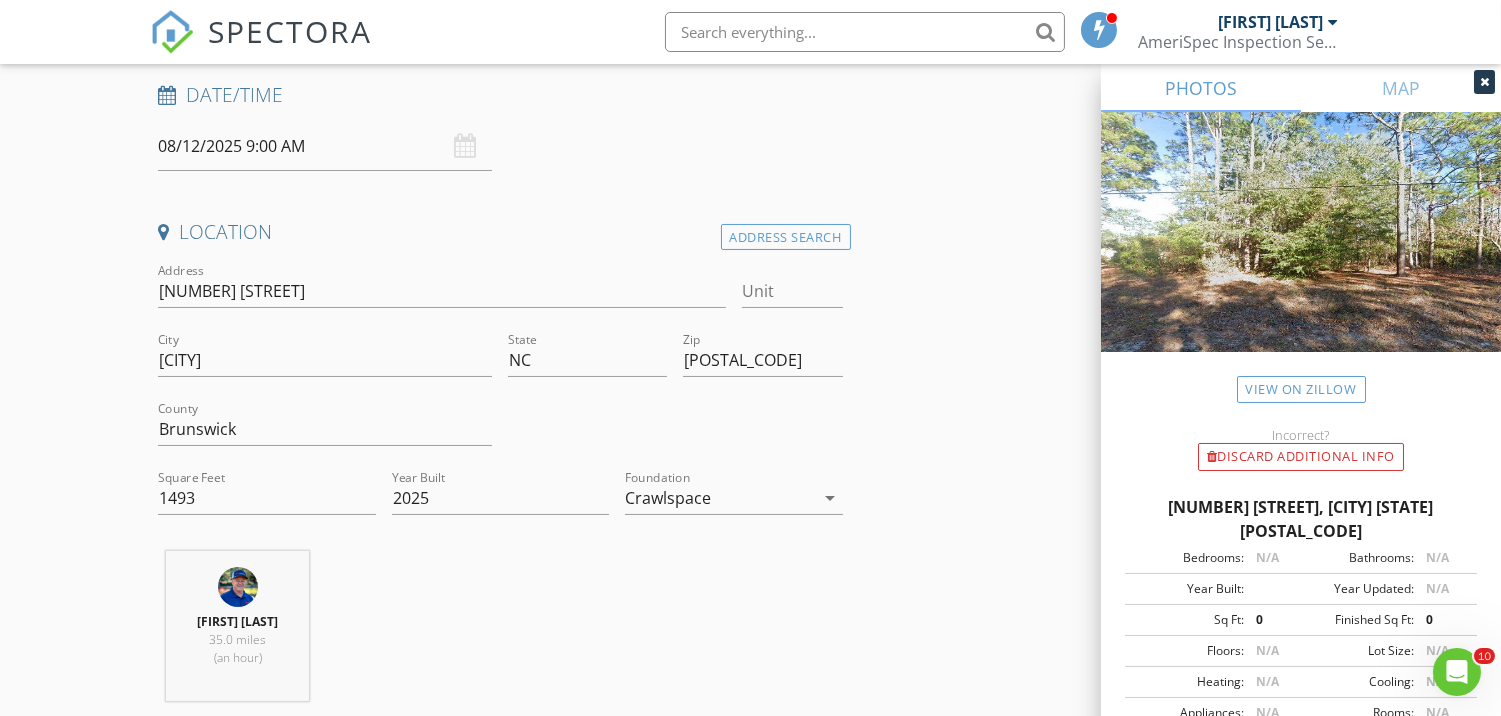 click on "Nick Johns     35.0 miles     (an hour)" at bounding box center (500, 634) 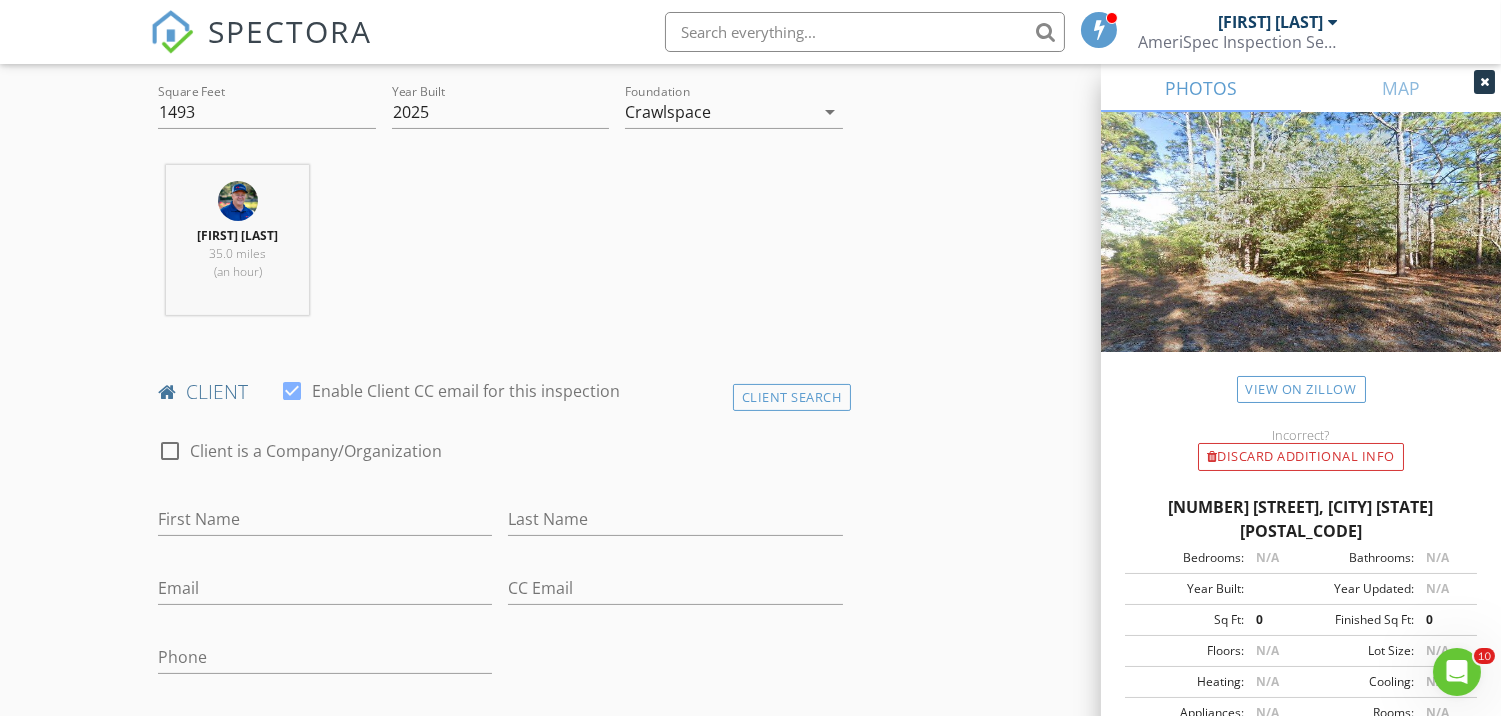 scroll, scrollTop: 701, scrollLeft: 0, axis: vertical 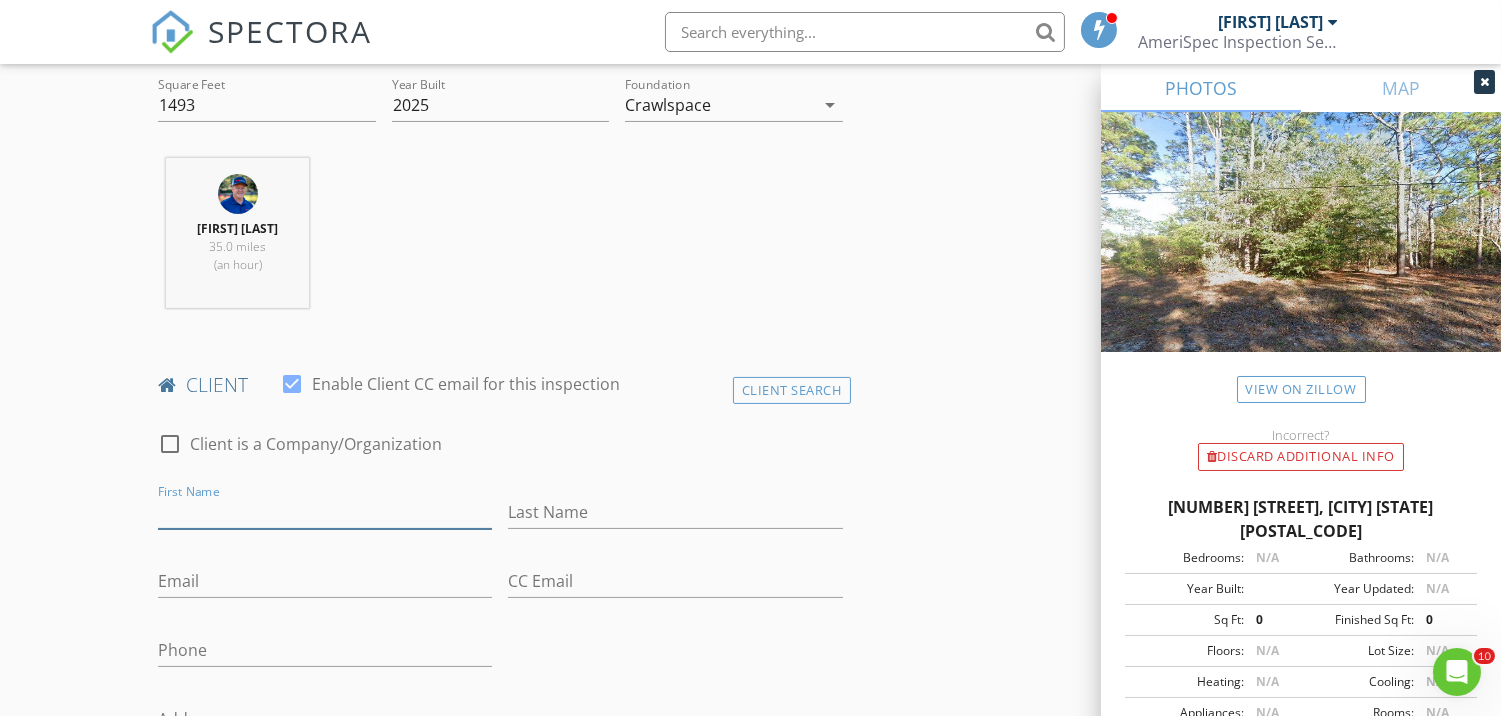 click on "First Name" at bounding box center (325, 512) 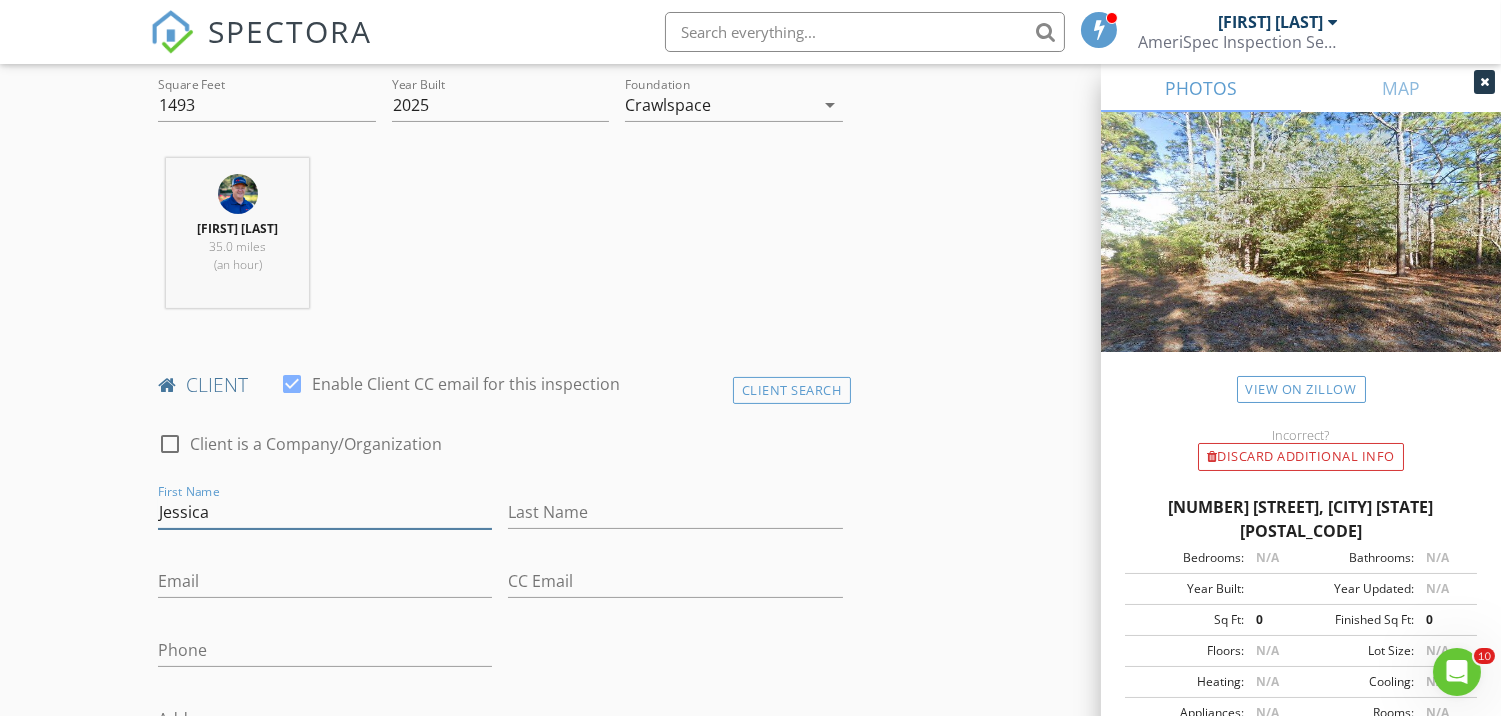 type on "Jessica" 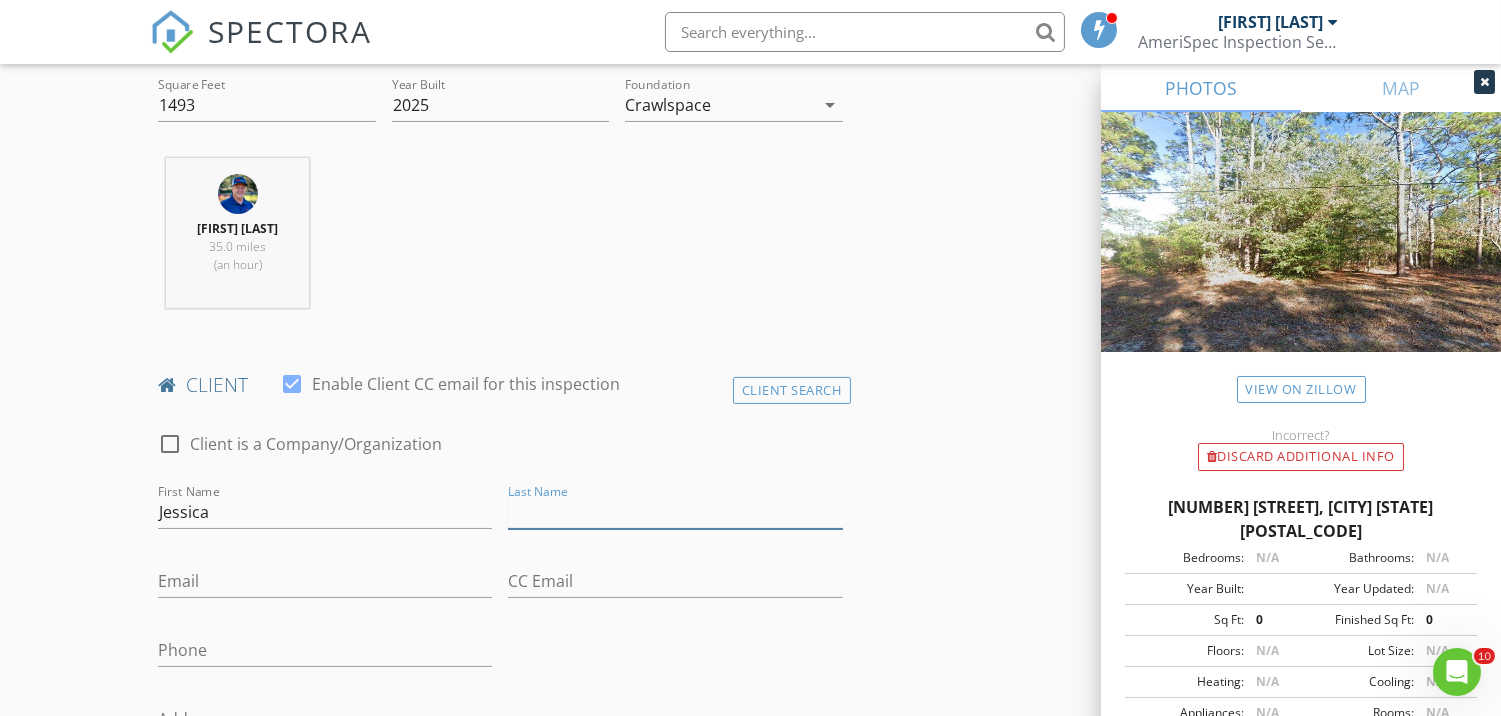 click on "Last Name" at bounding box center [675, 512] 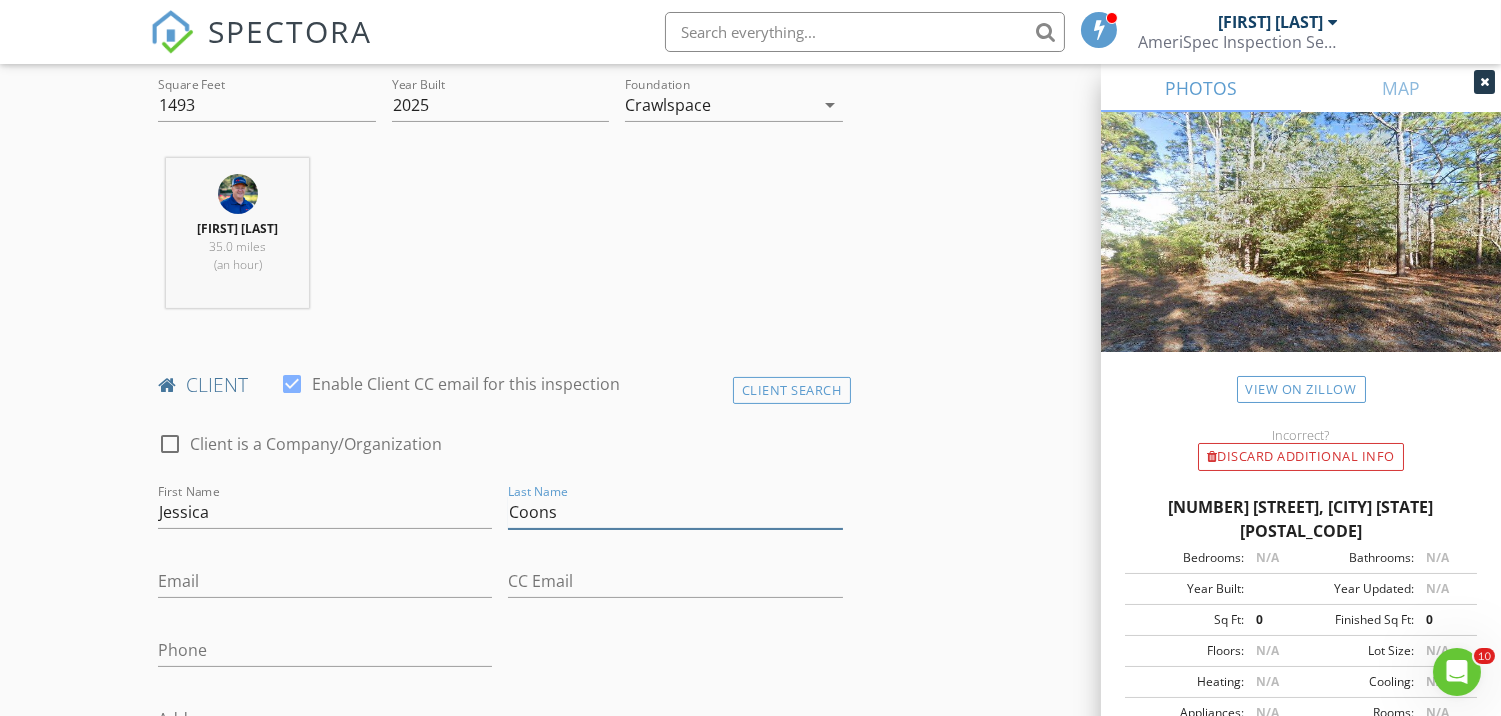 type on "Coons" 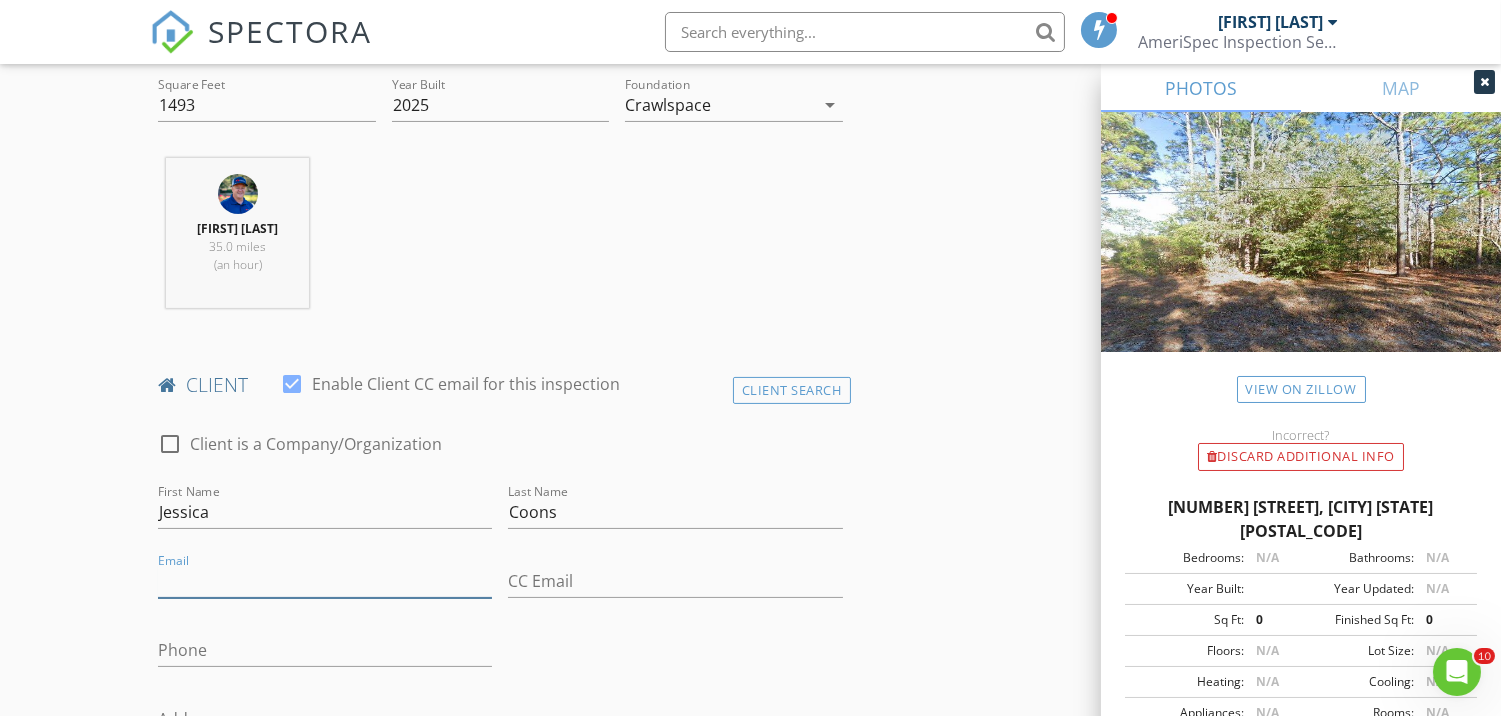 click on "Email" at bounding box center (325, 581) 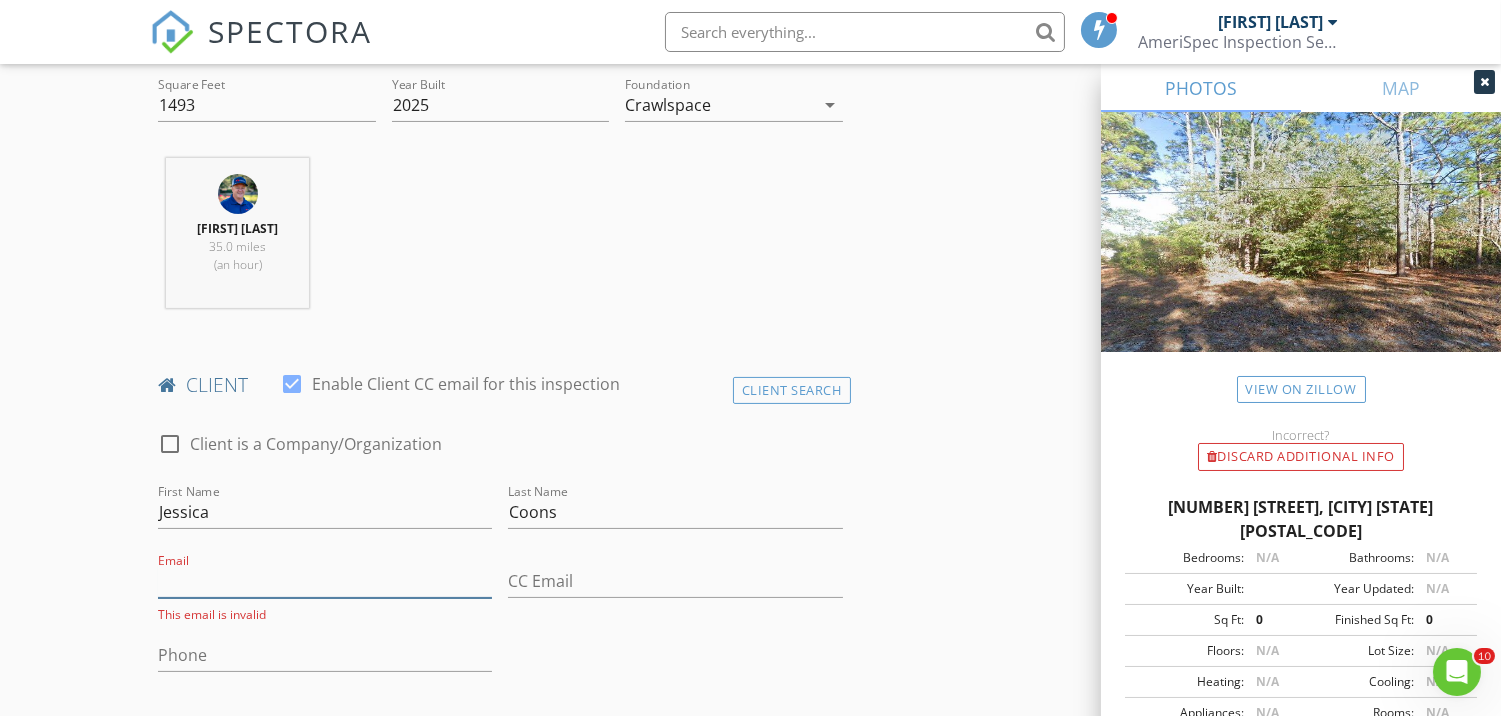 click on "Email" at bounding box center (325, 581) 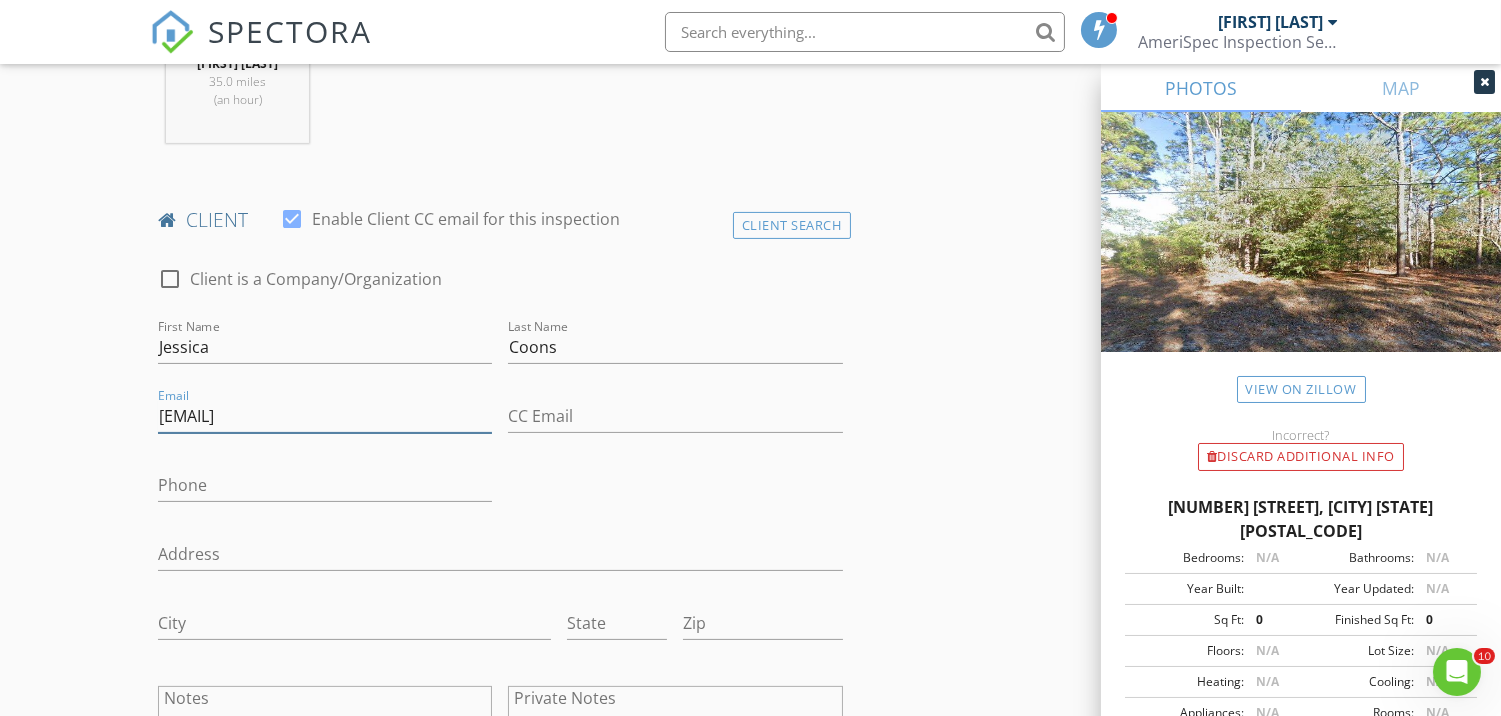 scroll, scrollTop: 923, scrollLeft: 0, axis: vertical 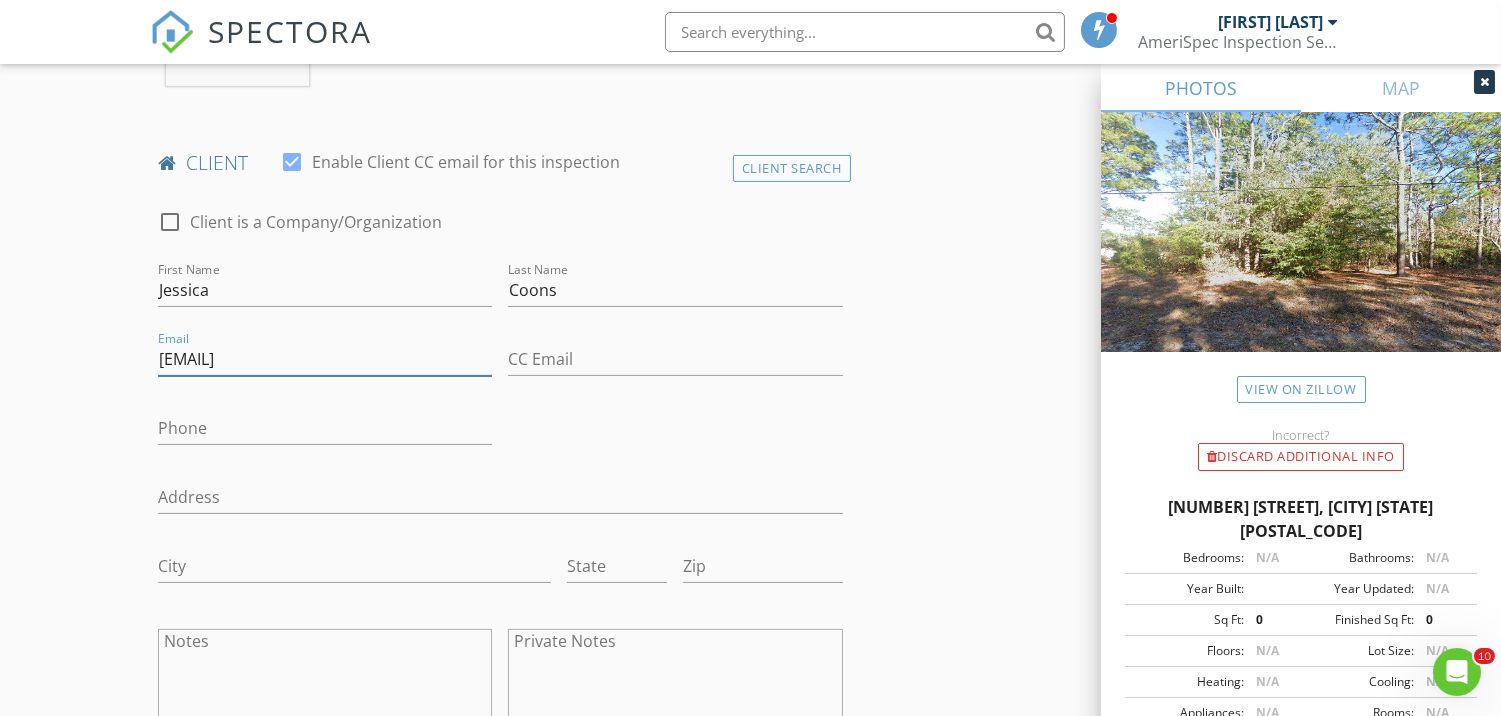 type on "[EMAIL]" 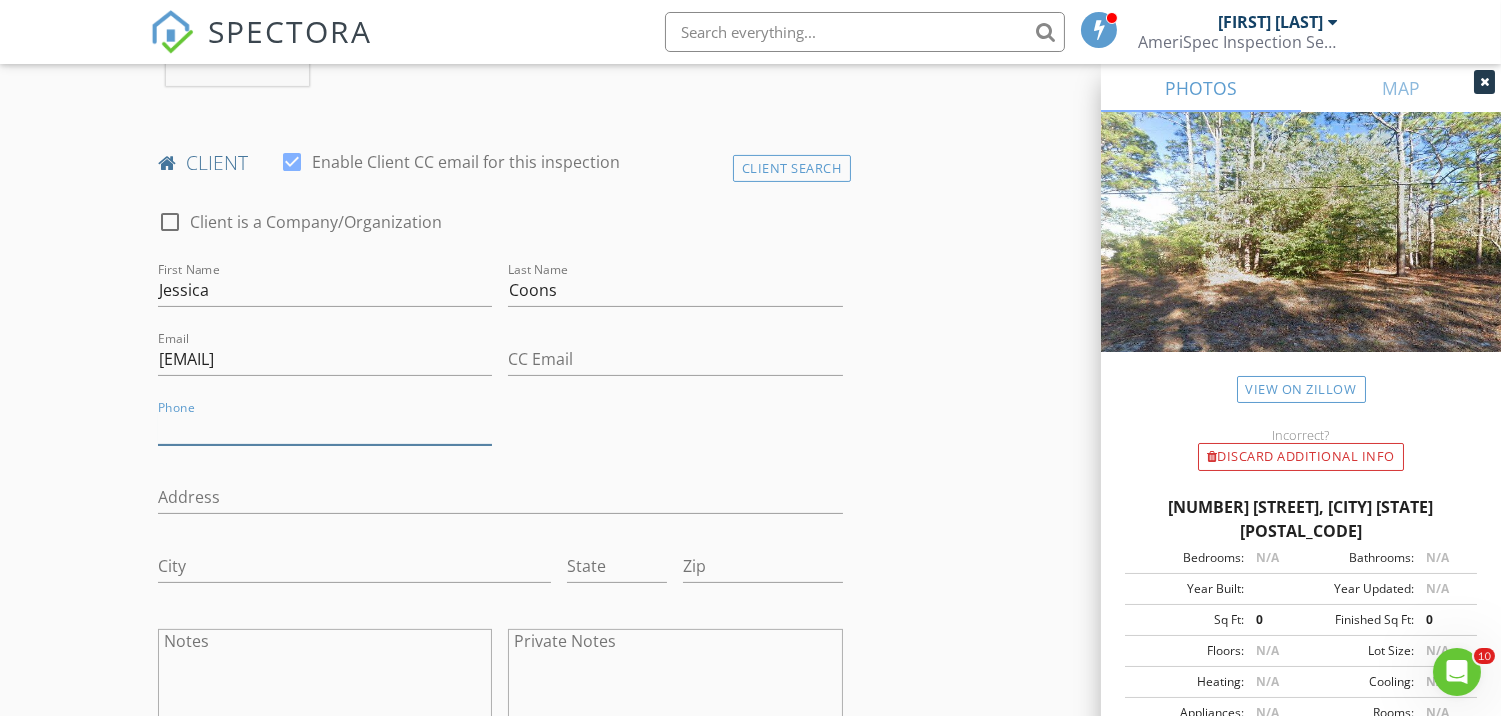 click on "Phone" at bounding box center (325, 428) 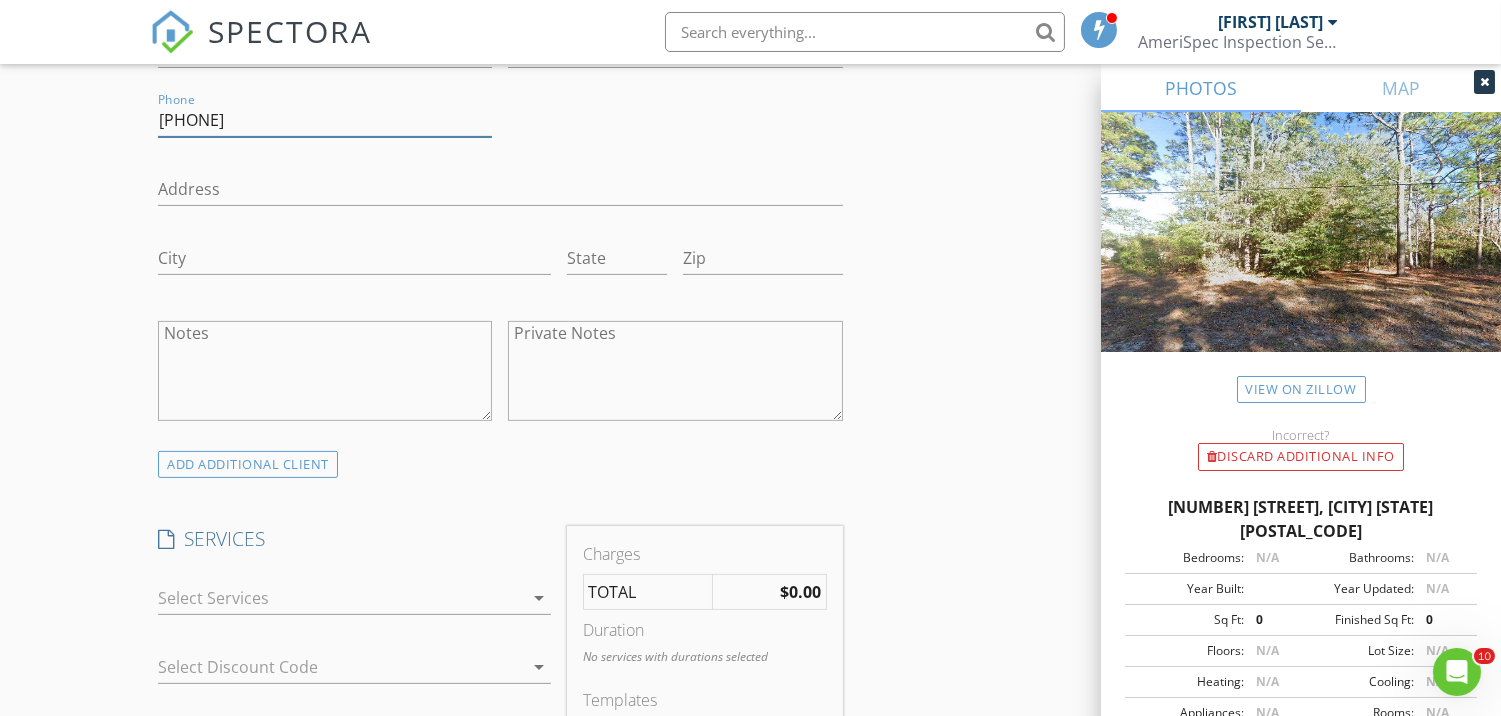 scroll, scrollTop: 1256, scrollLeft: 0, axis: vertical 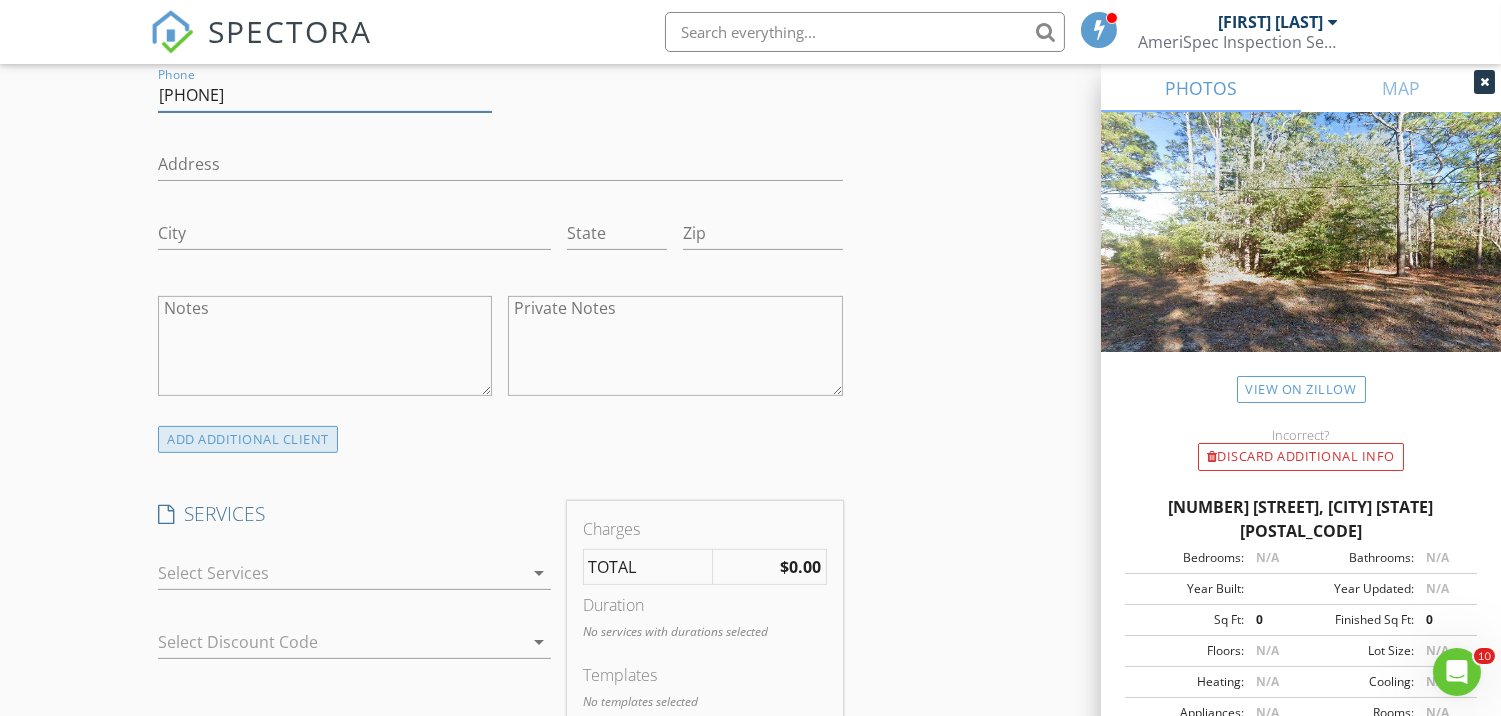 type on "[PHONE]" 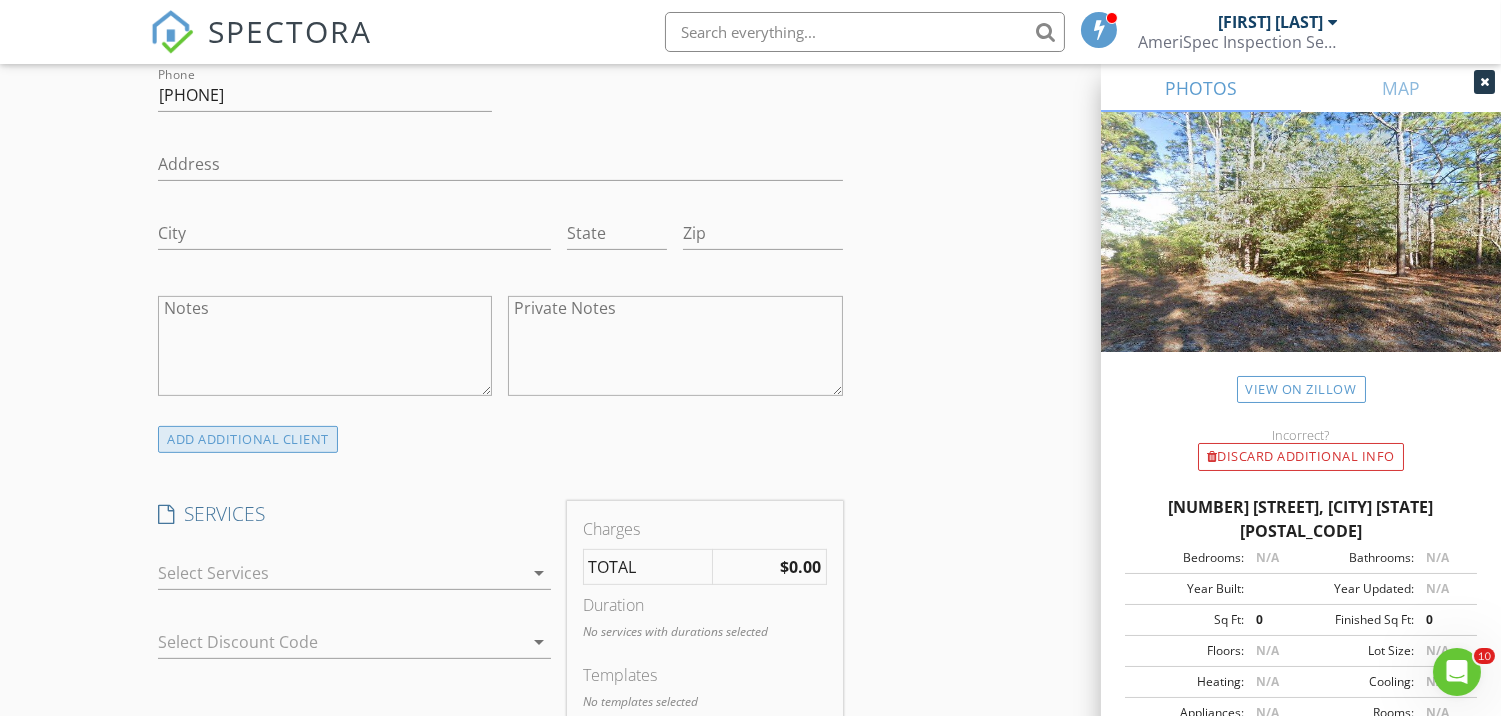 click on "ADD ADDITIONAL client" at bounding box center [248, 439] 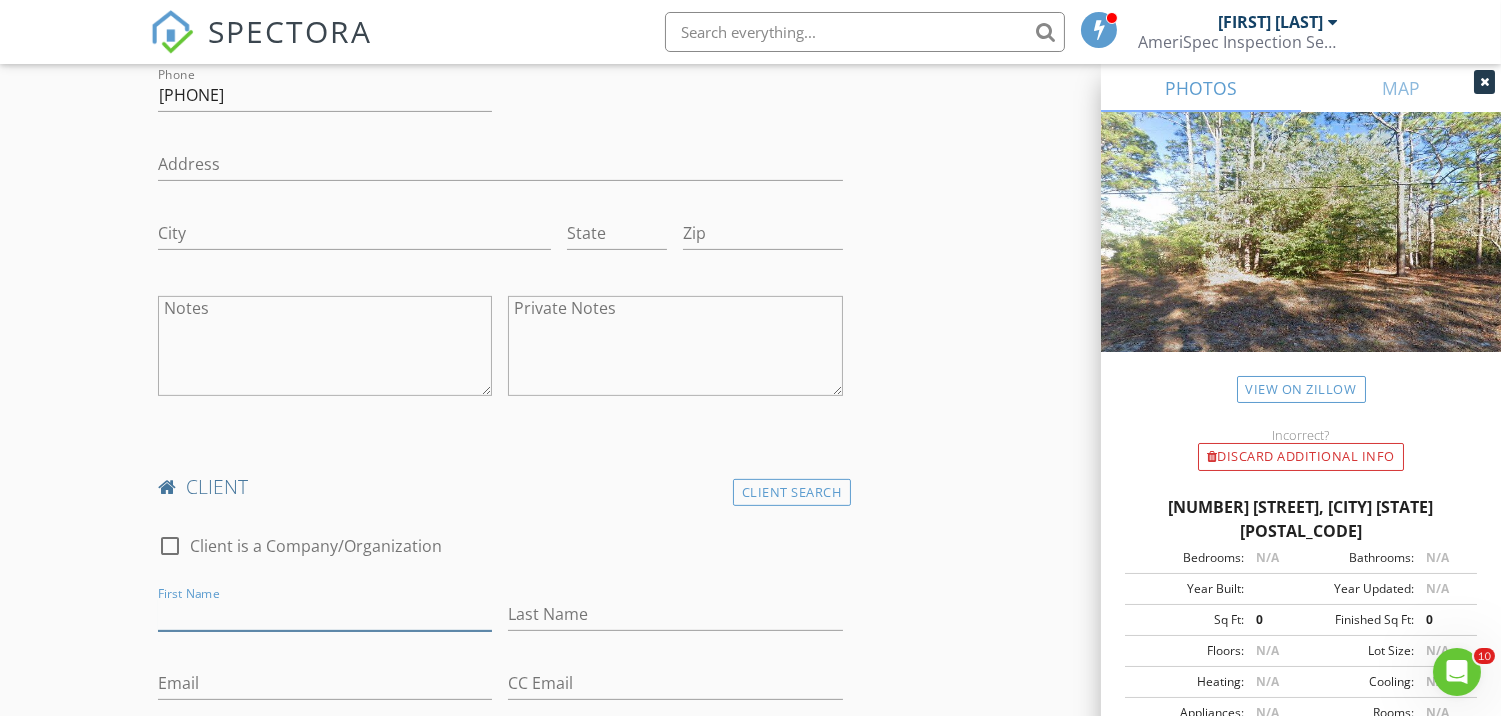 click on "First Name" at bounding box center [325, 614] 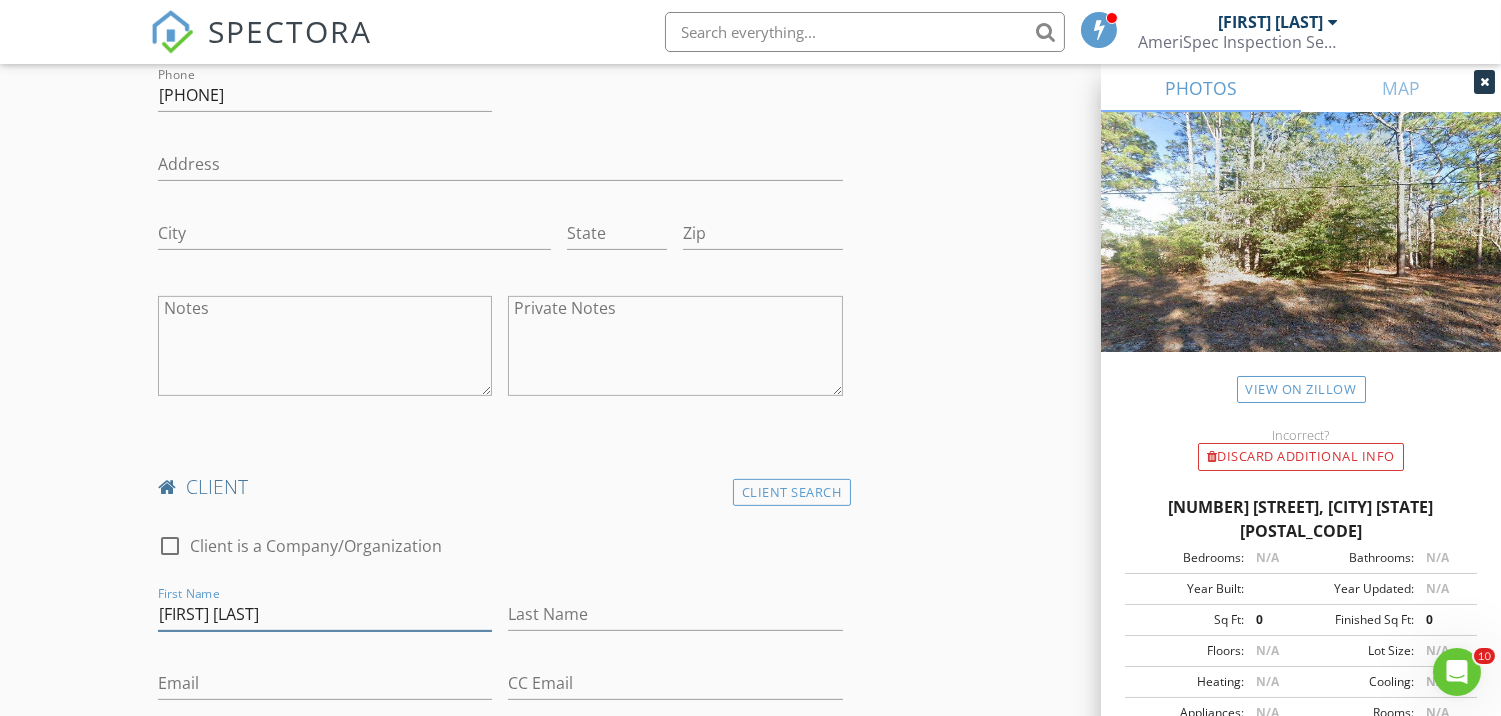 drag, startPoint x: 273, startPoint y: 613, endPoint x: 226, endPoint y: 617, distance: 47.169907 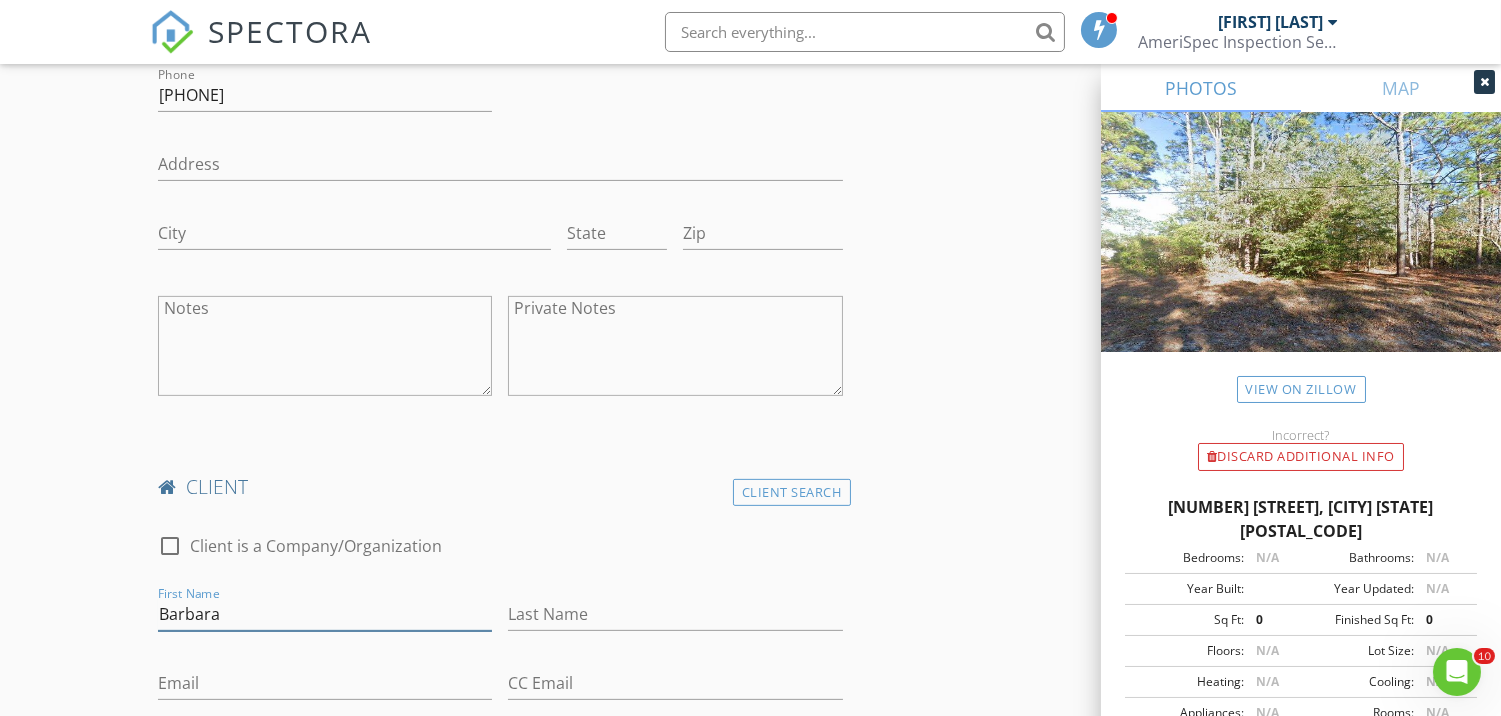 type on "Barbara" 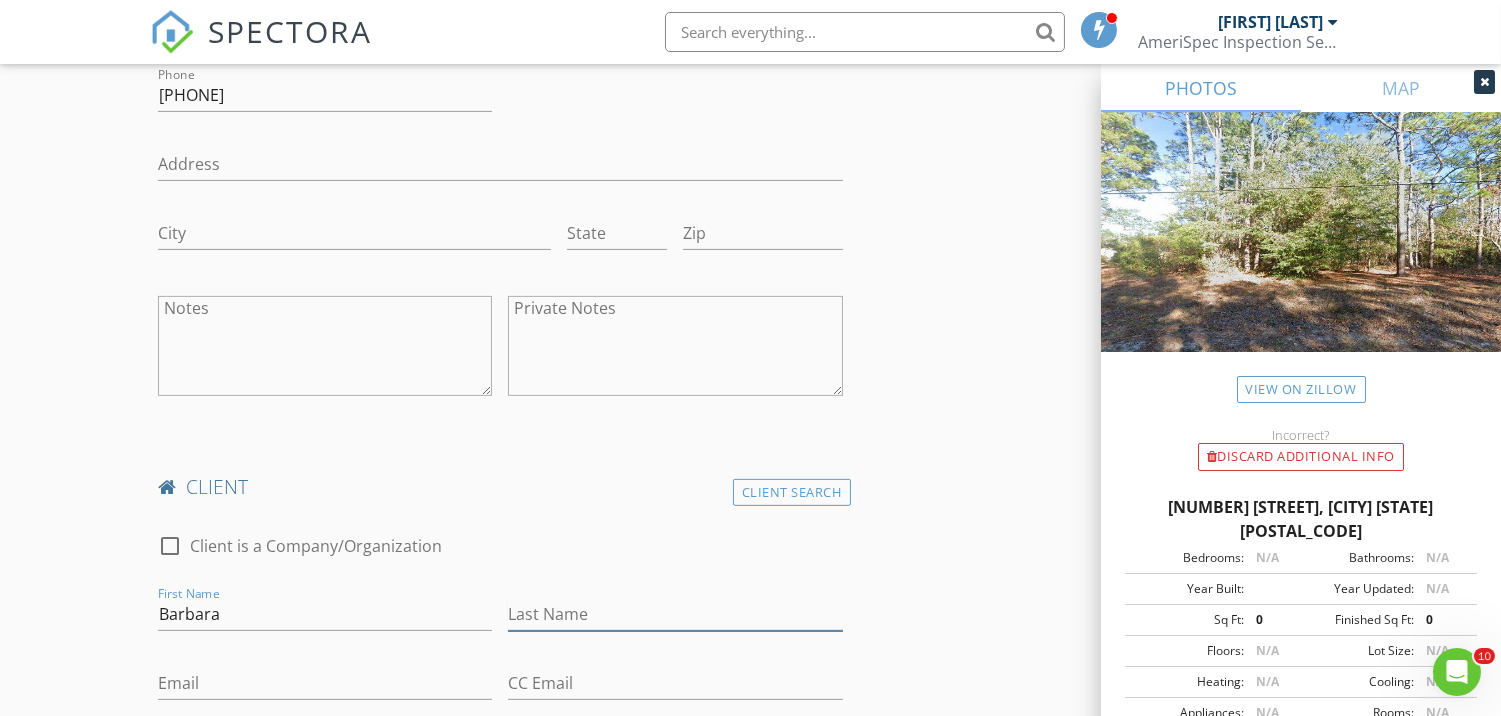 click on "Last Name" at bounding box center (675, 614) 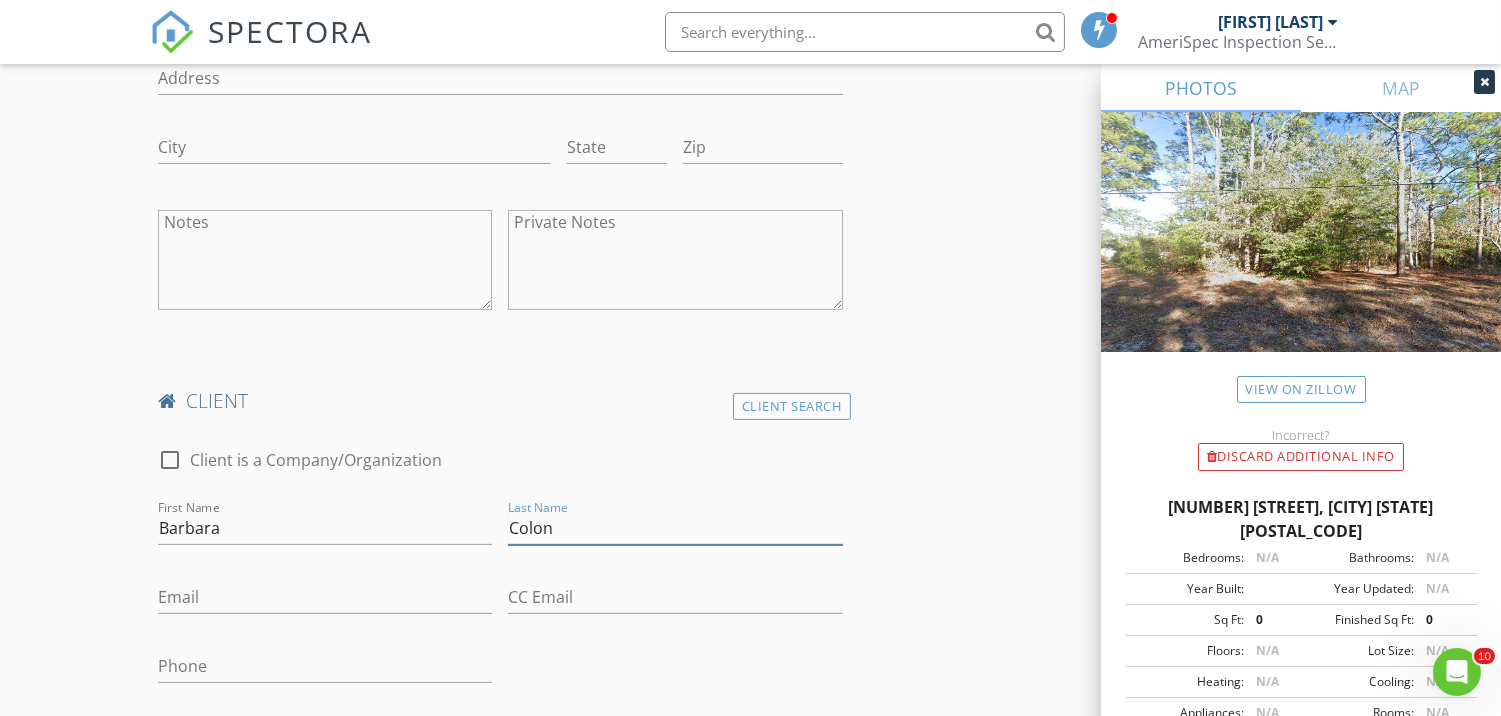 scroll, scrollTop: 1367, scrollLeft: 0, axis: vertical 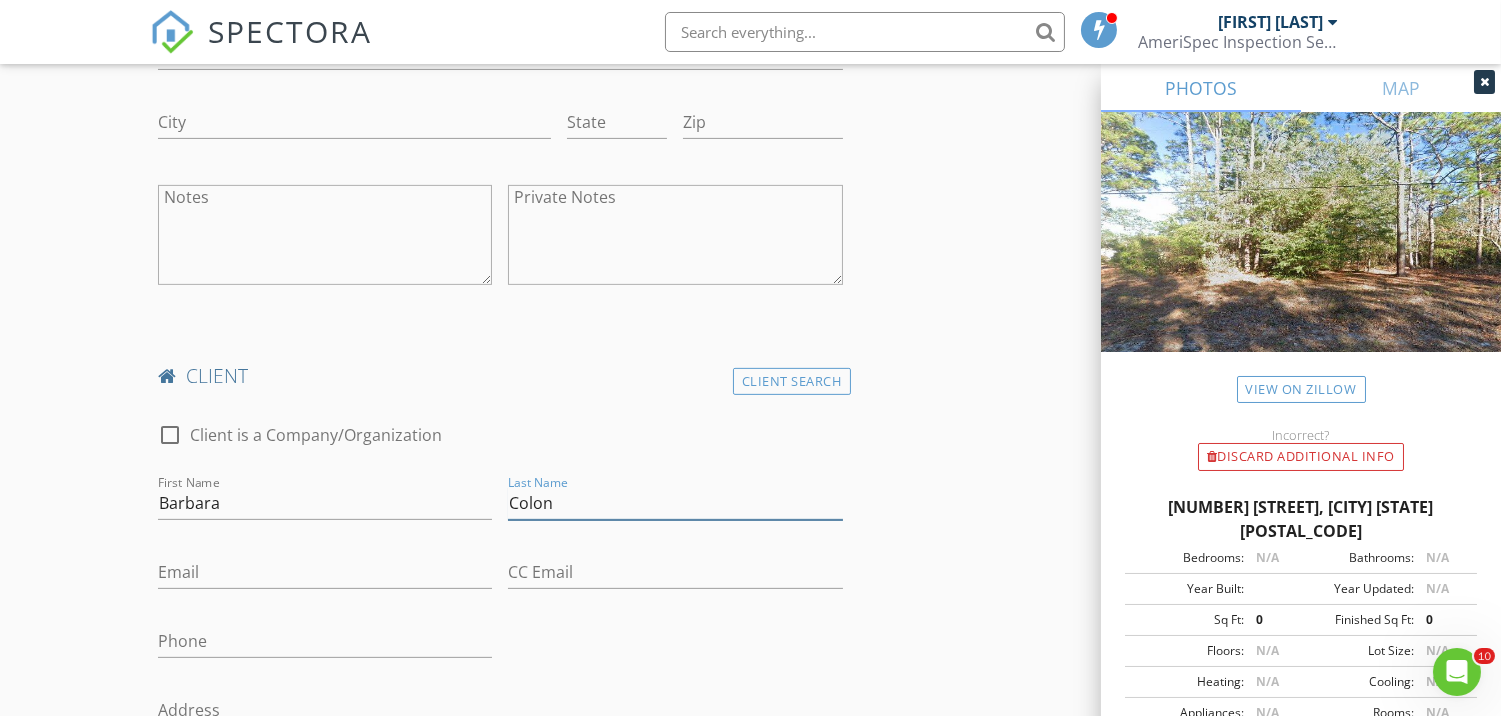 type on "Colon" 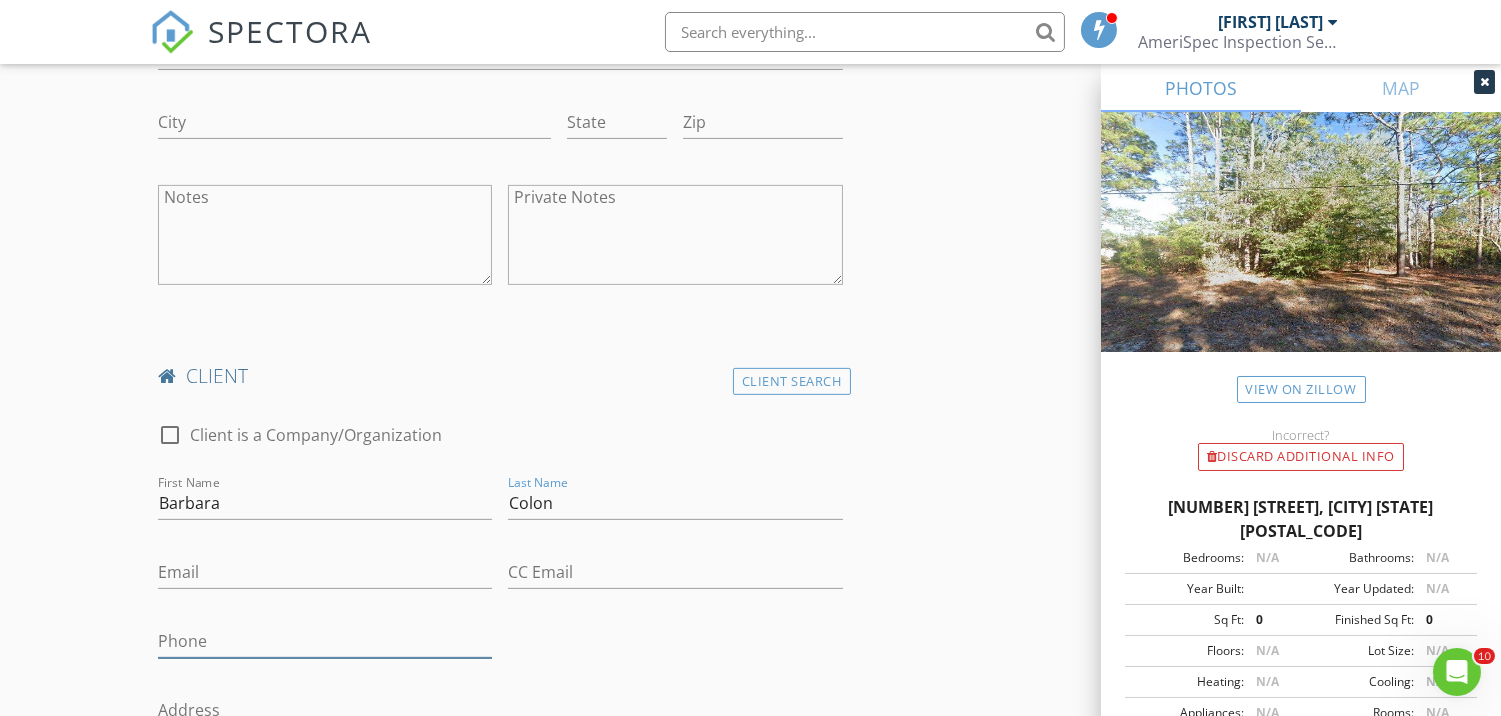 click on "Phone" at bounding box center (325, 641) 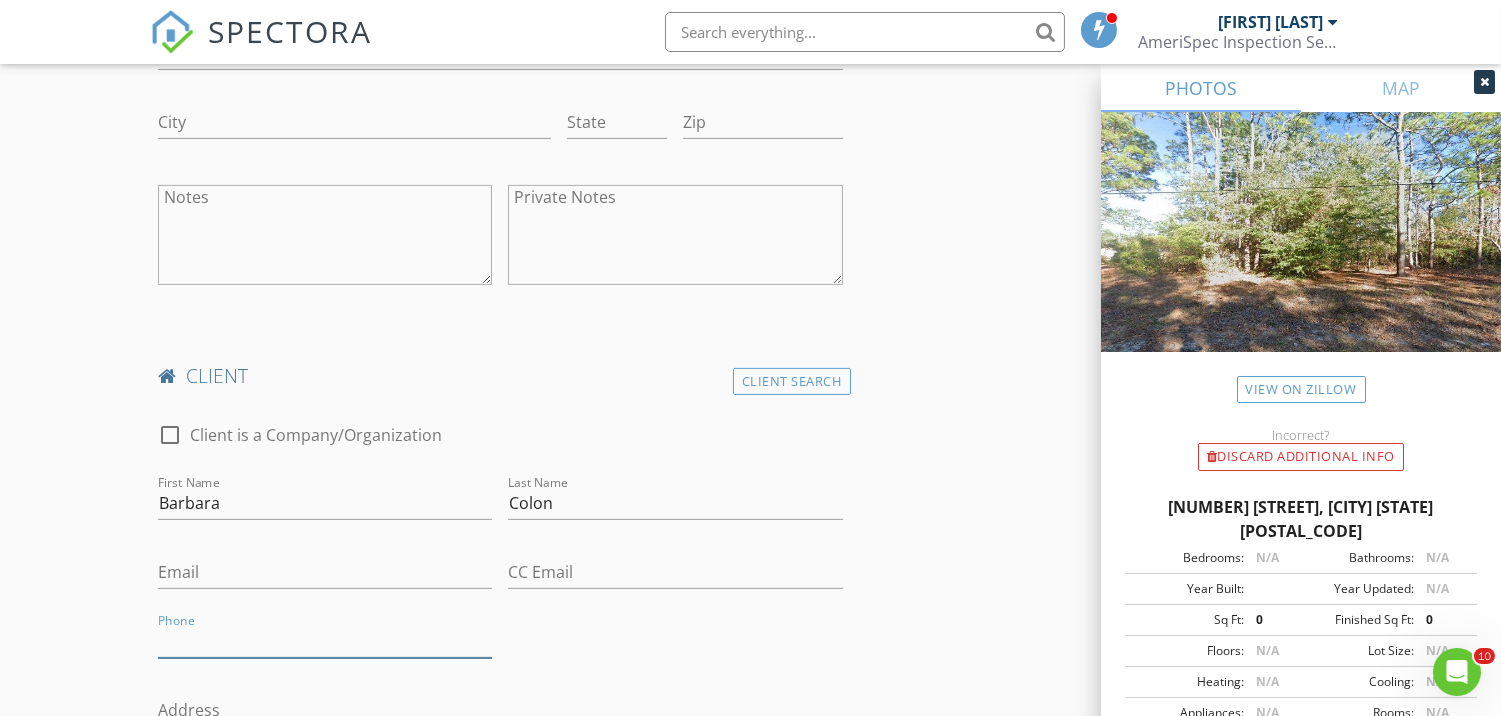 paste on "408-204-0219" 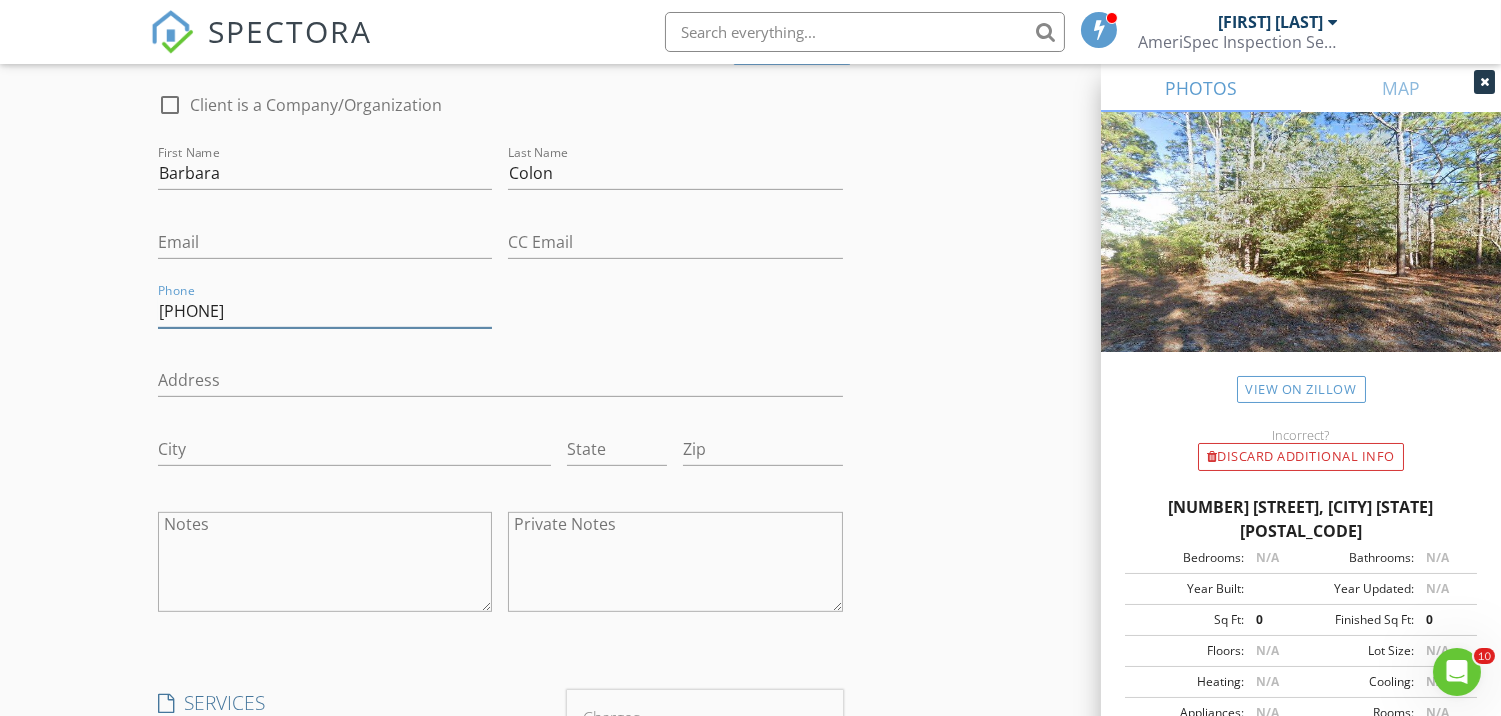 scroll, scrollTop: 1812, scrollLeft: 0, axis: vertical 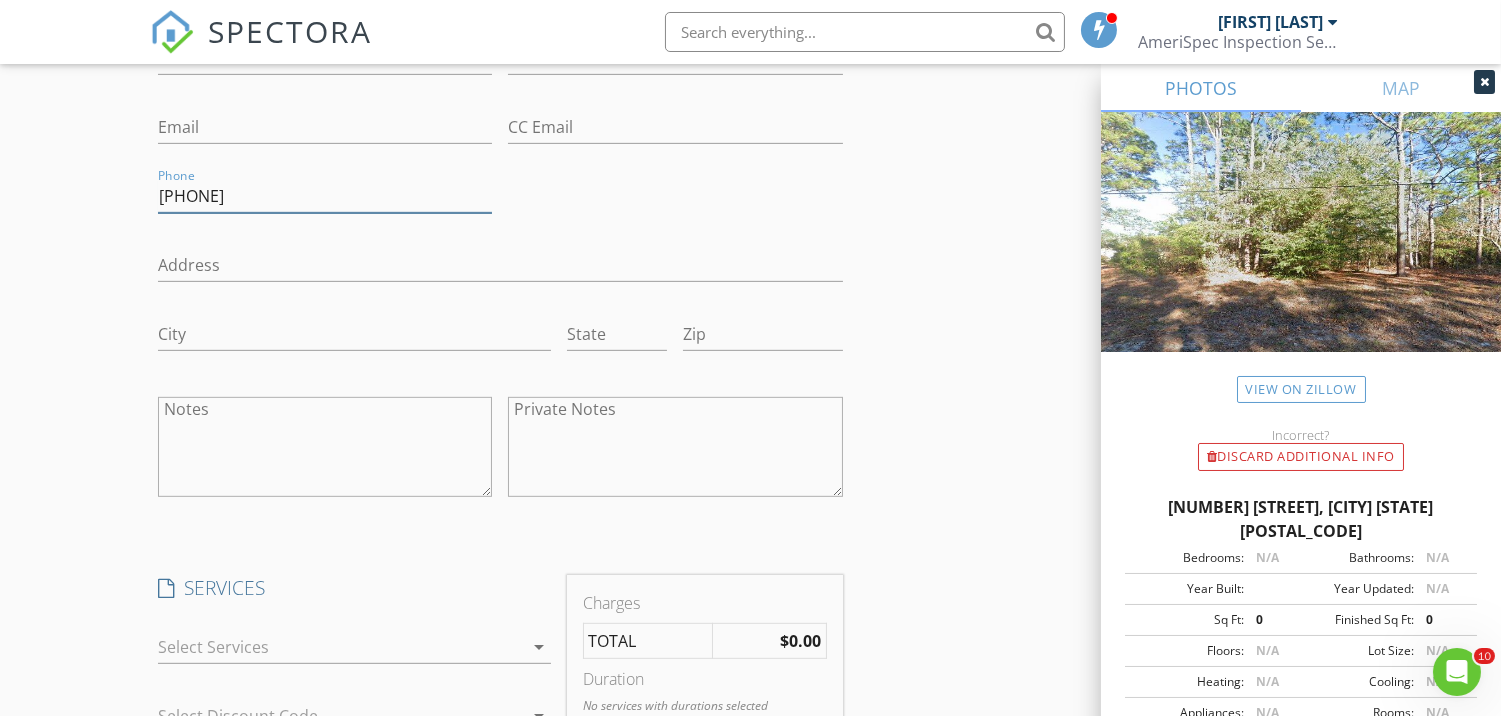drag, startPoint x: 263, startPoint y: 637, endPoint x: 252, endPoint y: 652, distance: 18.601076 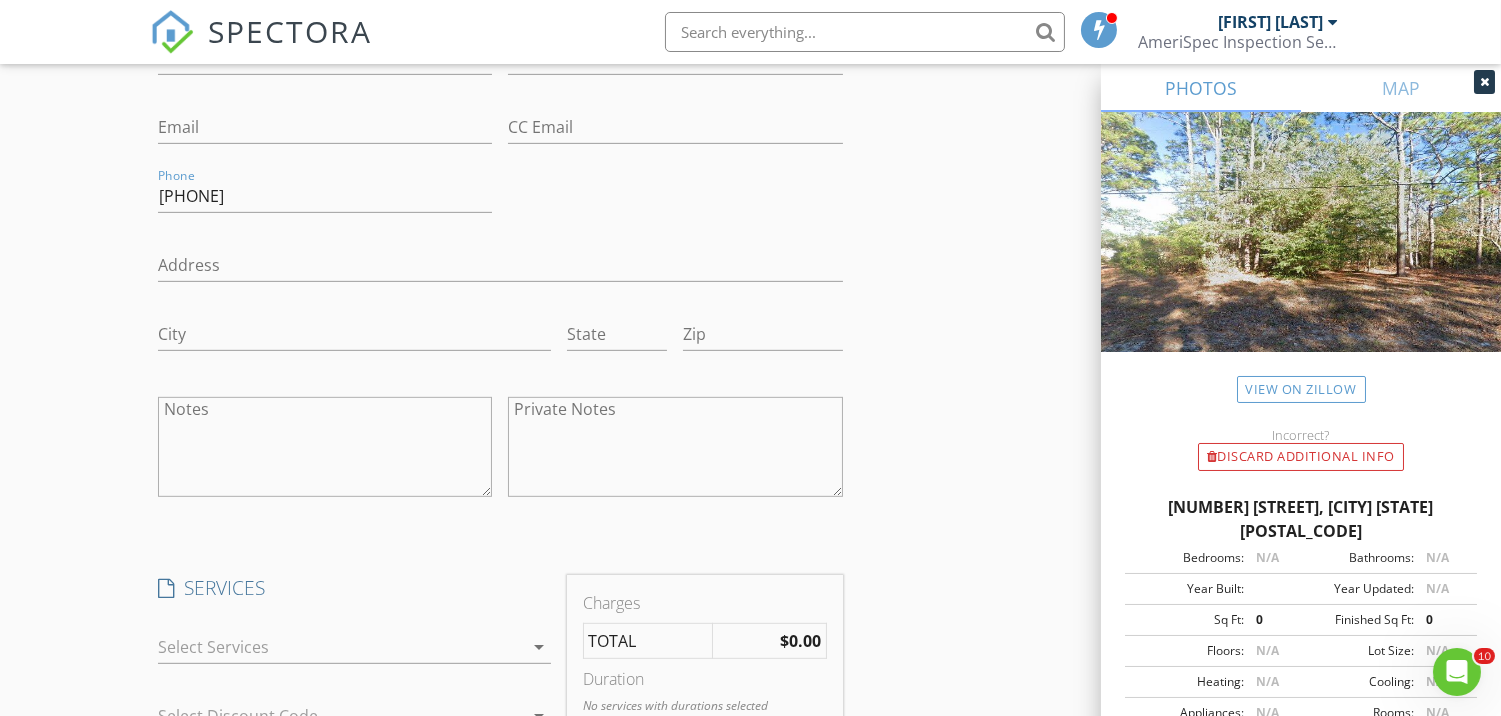 click at bounding box center (340, 647) 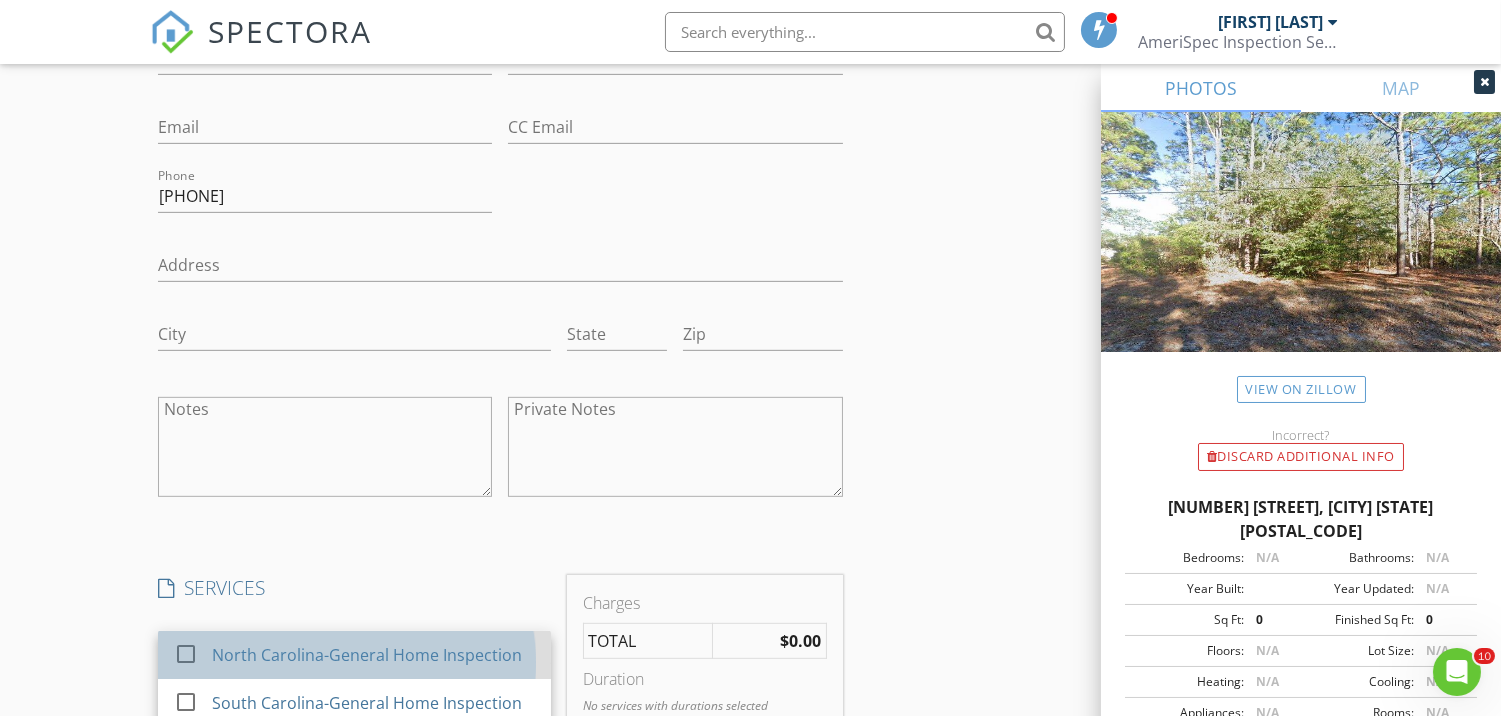 click on "North Carolina-General Home Inspection" at bounding box center (367, 655) 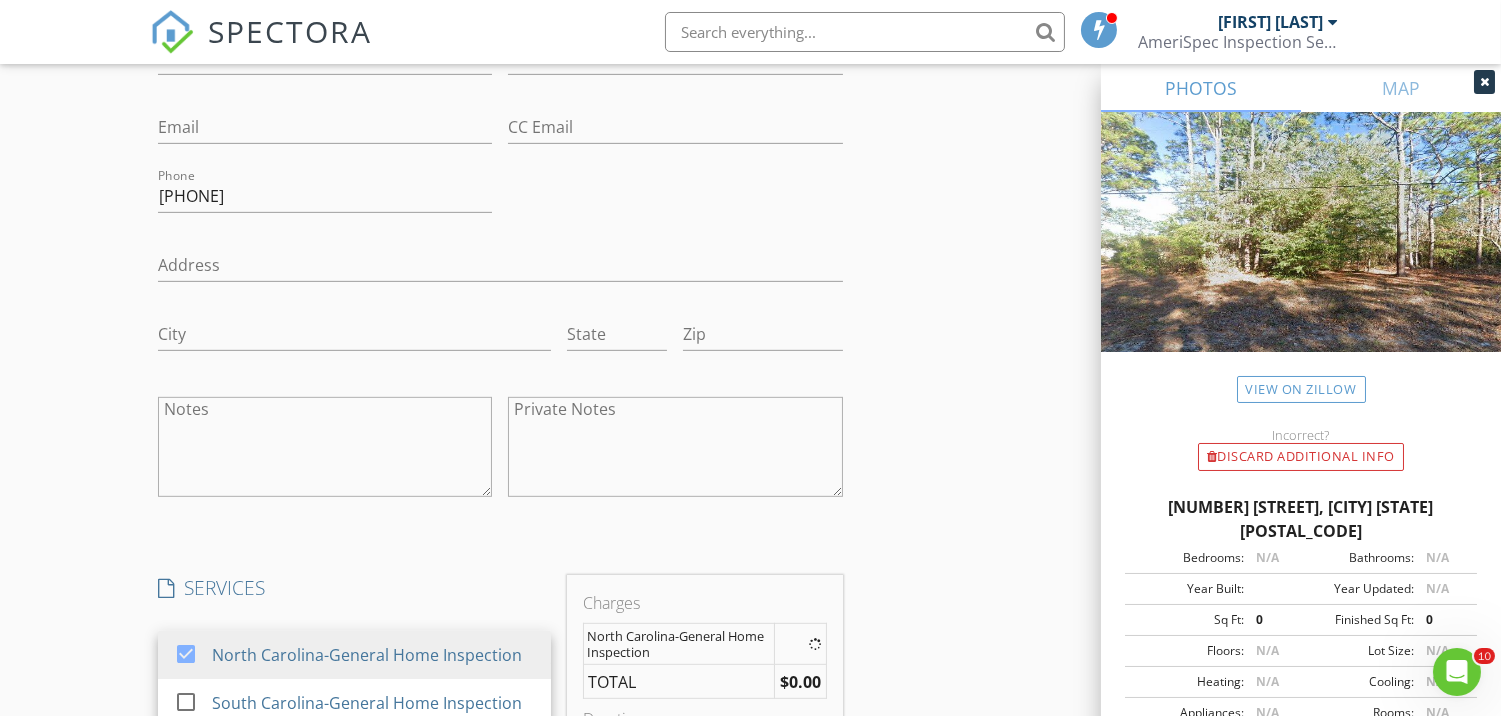 click on "SERVICES" at bounding box center (354, 588) 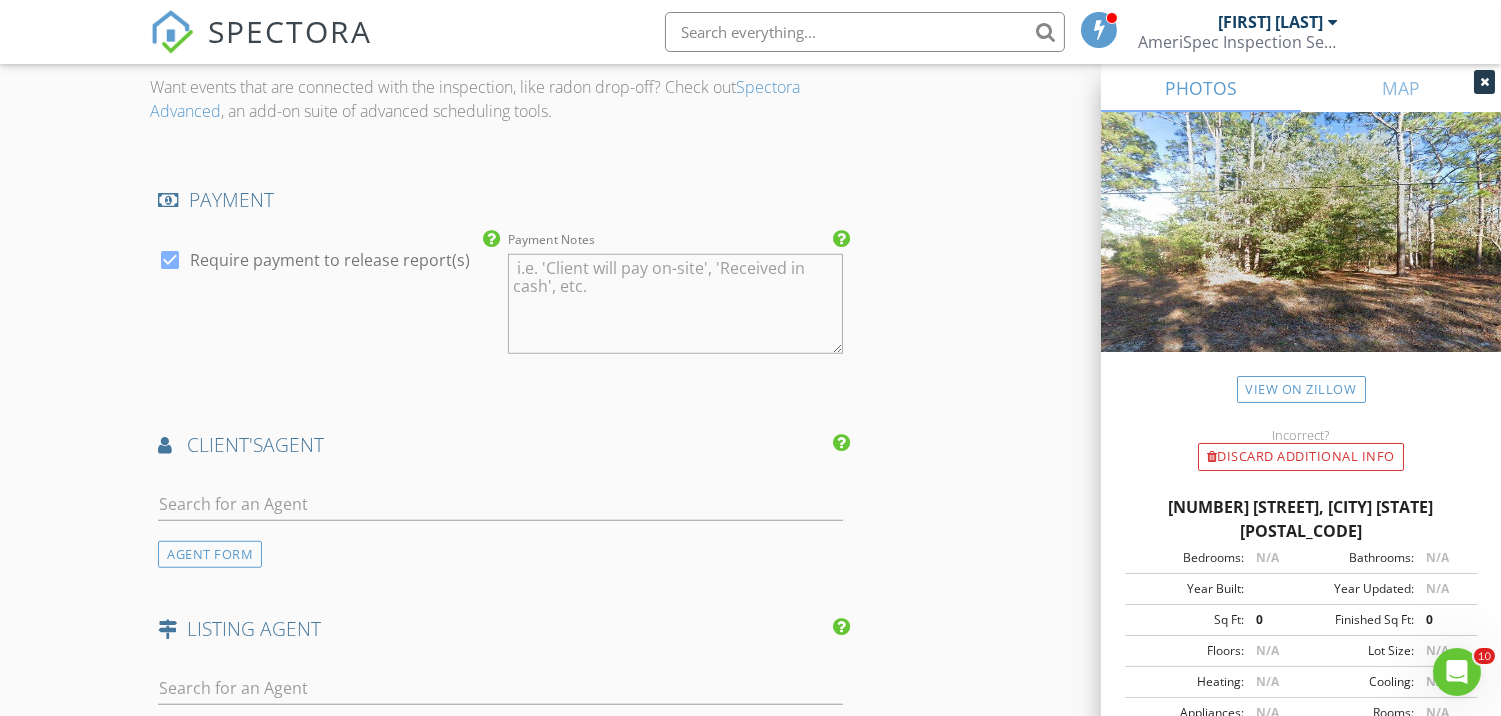 scroll, scrollTop: 2812, scrollLeft: 0, axis: vertical 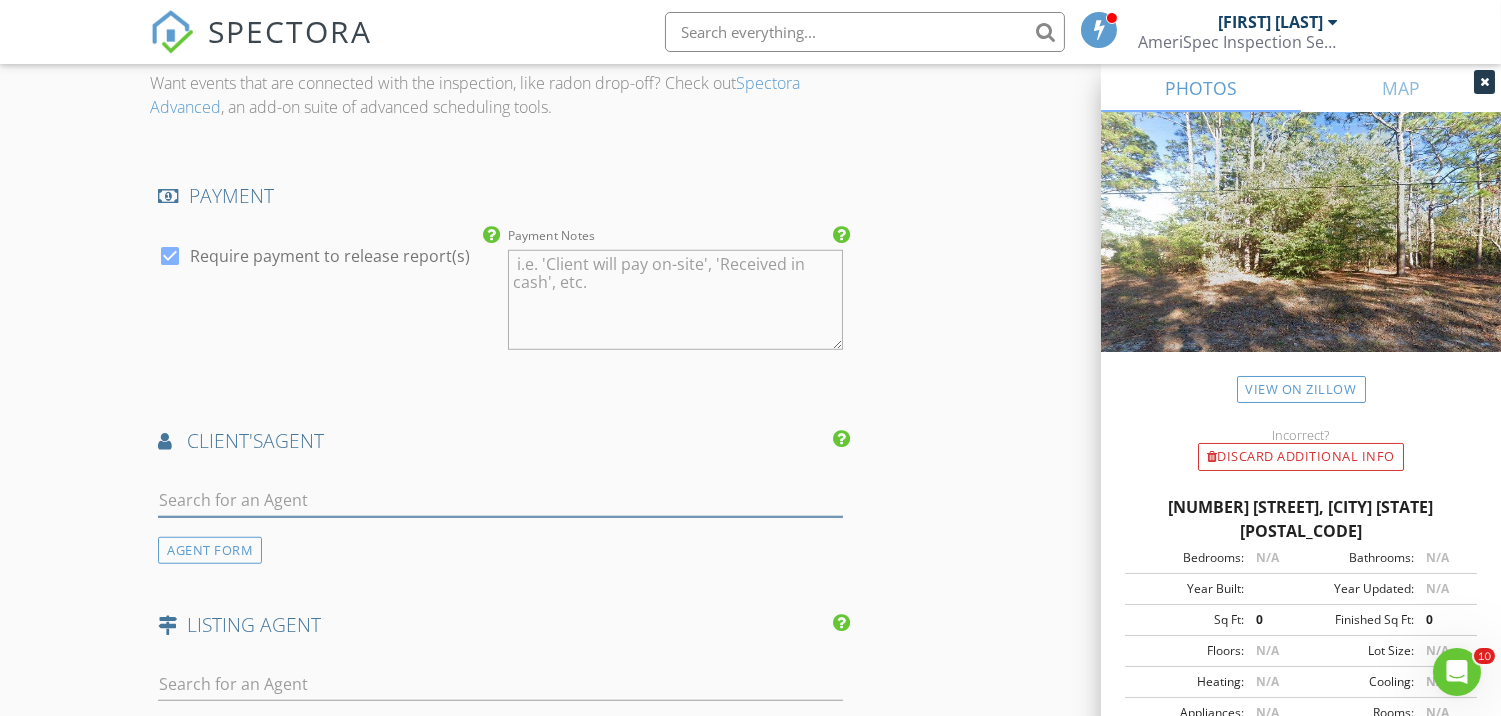 click at bounding box center (500, 500) 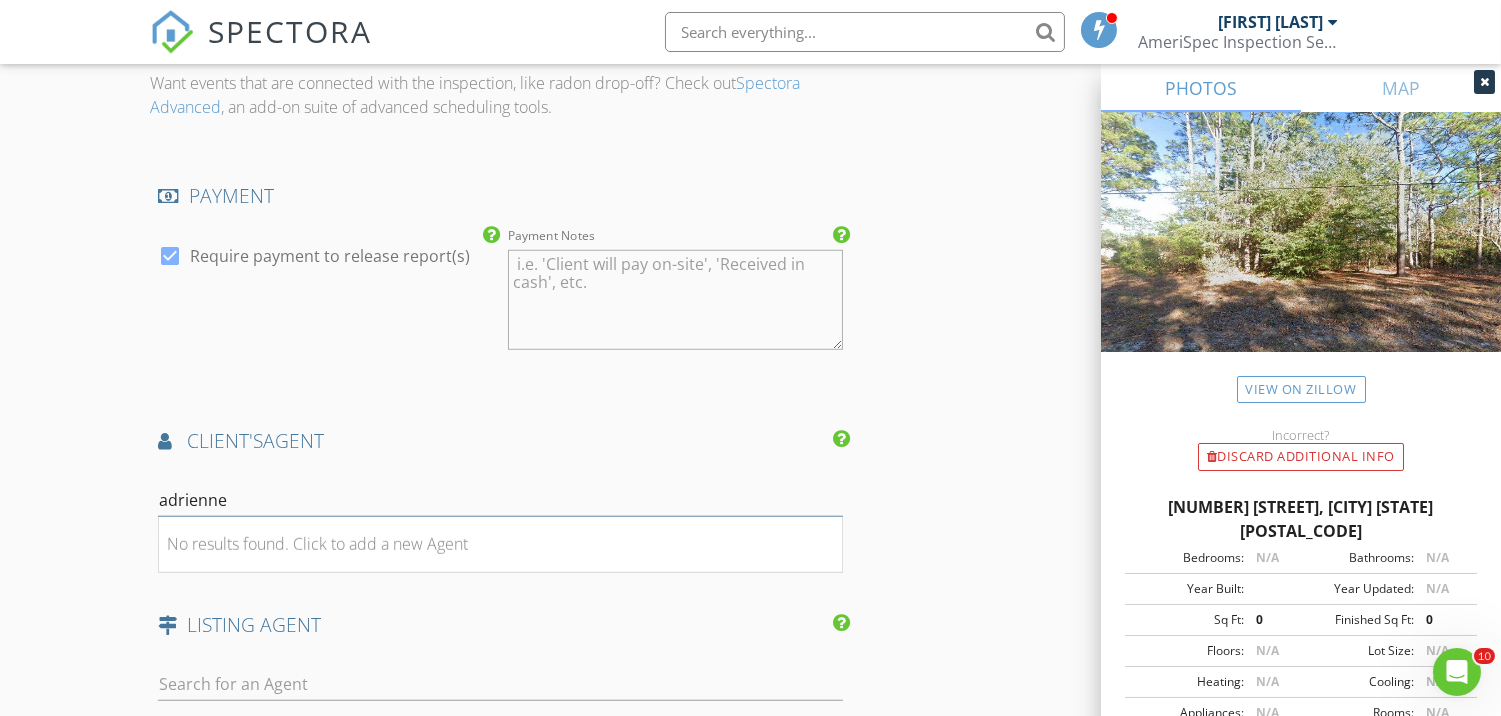 click on "adrienne" at bounding box center [500, 500] 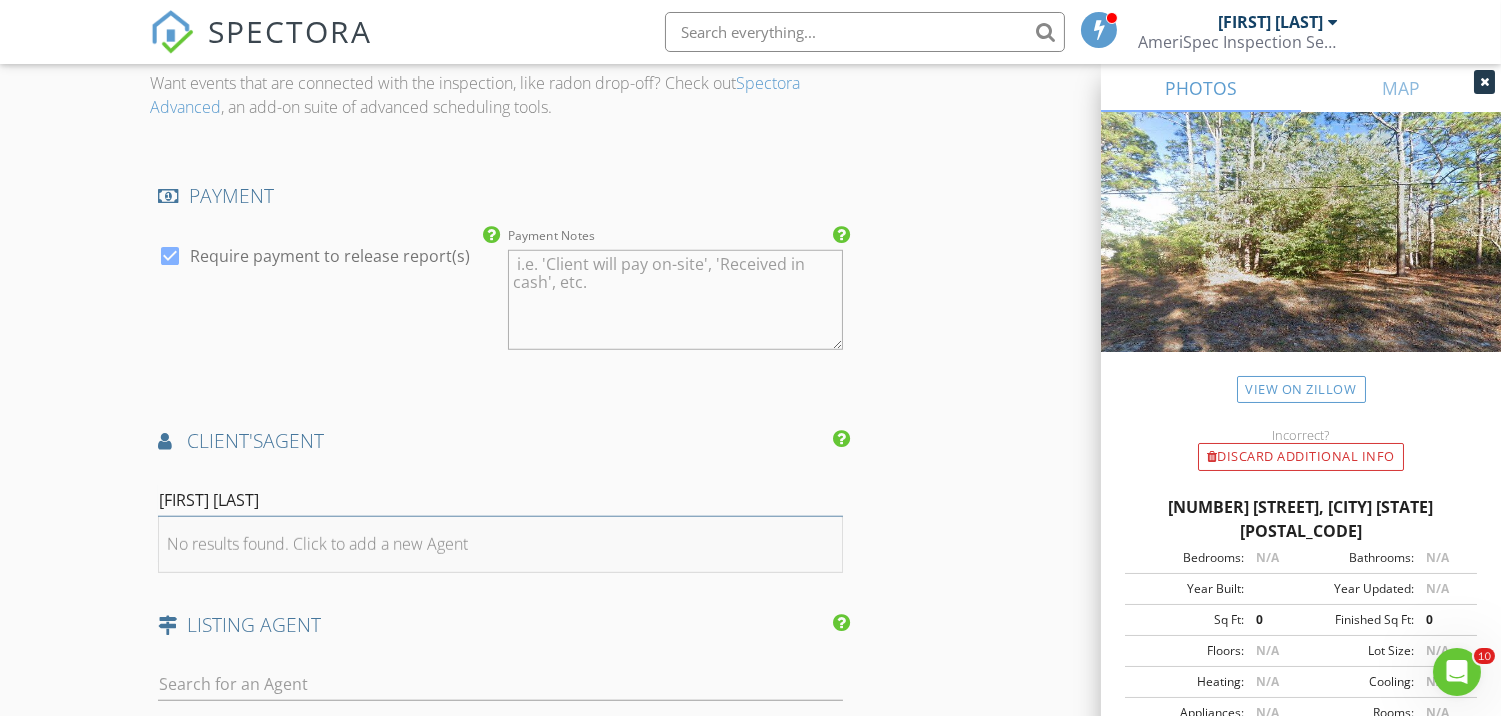 type on "Adrienne Rauccio" 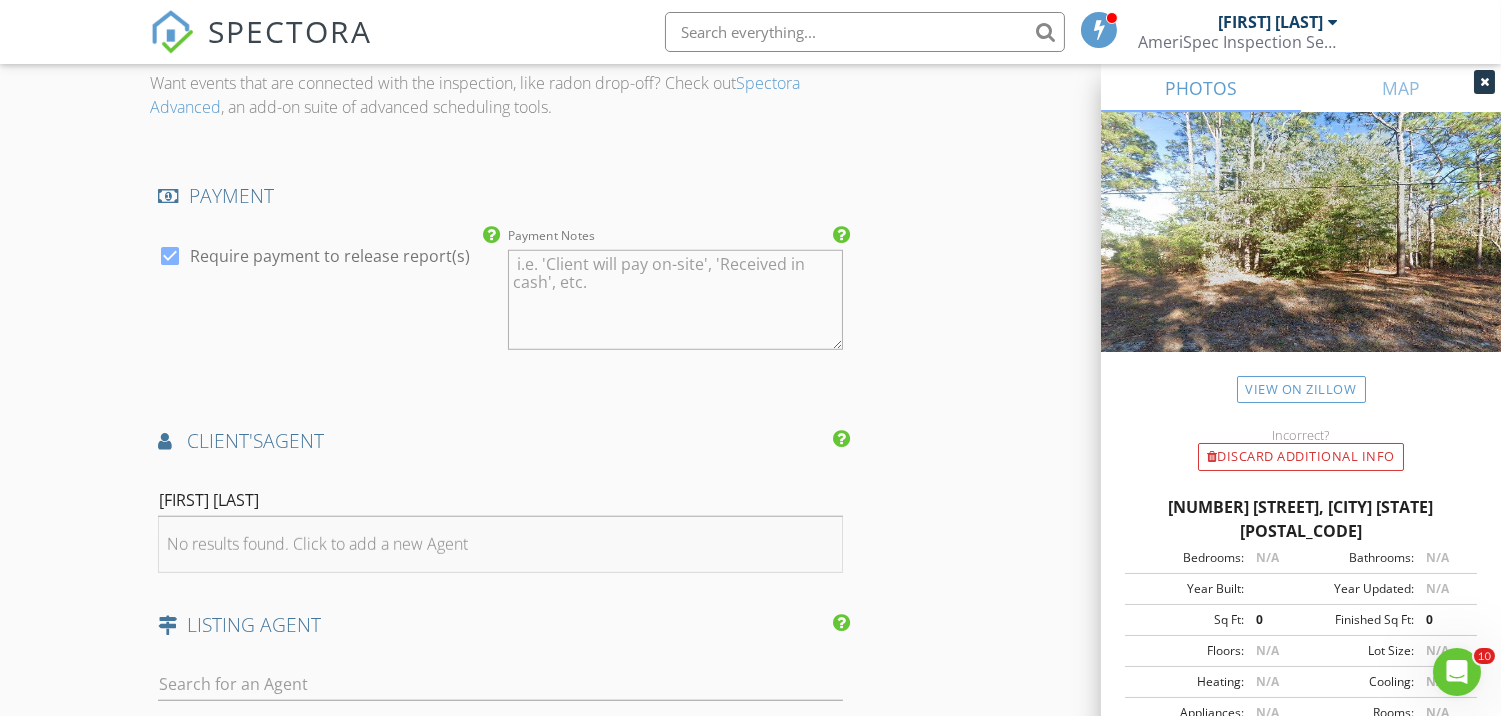 click on "No results found. Click to add a new Agent" at bounding box center [317, 544] 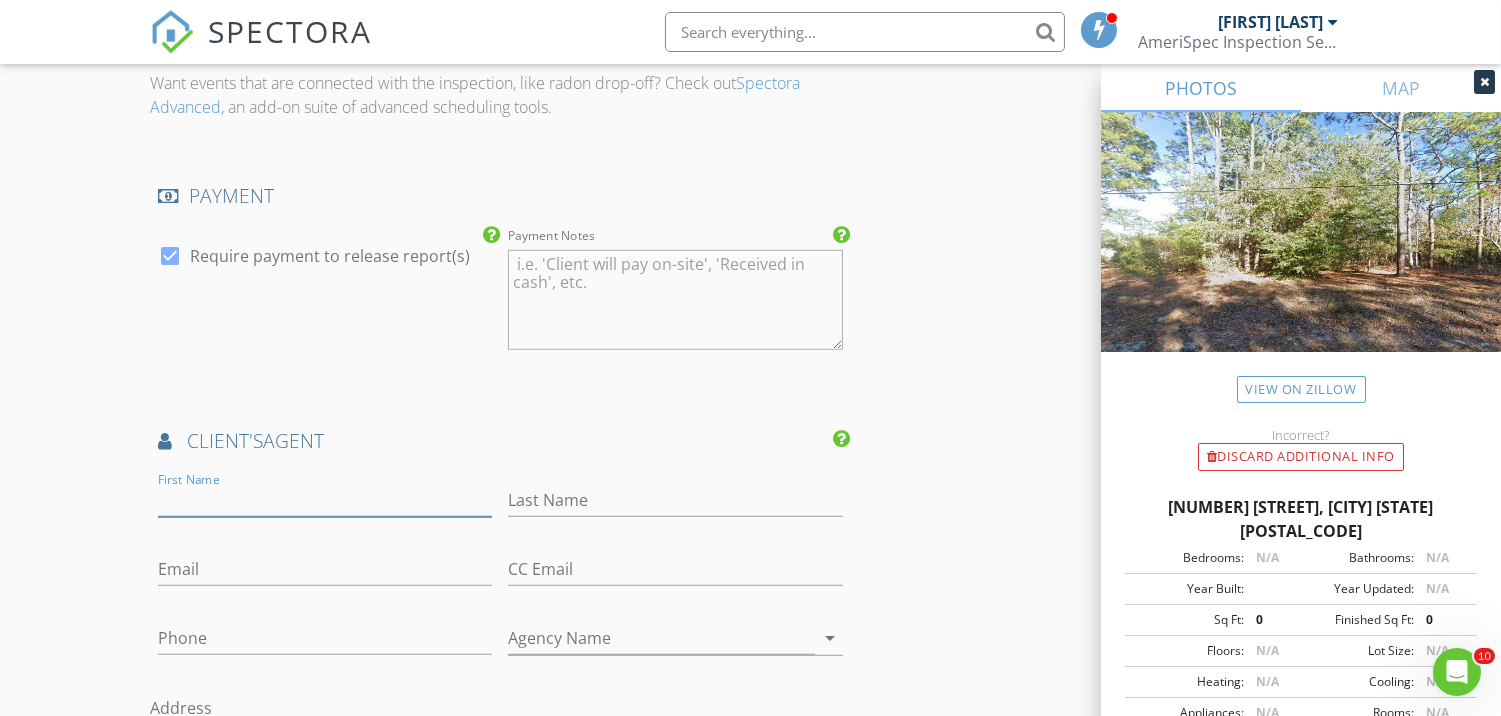 click on "First Name" at bounding box center (325, 500) 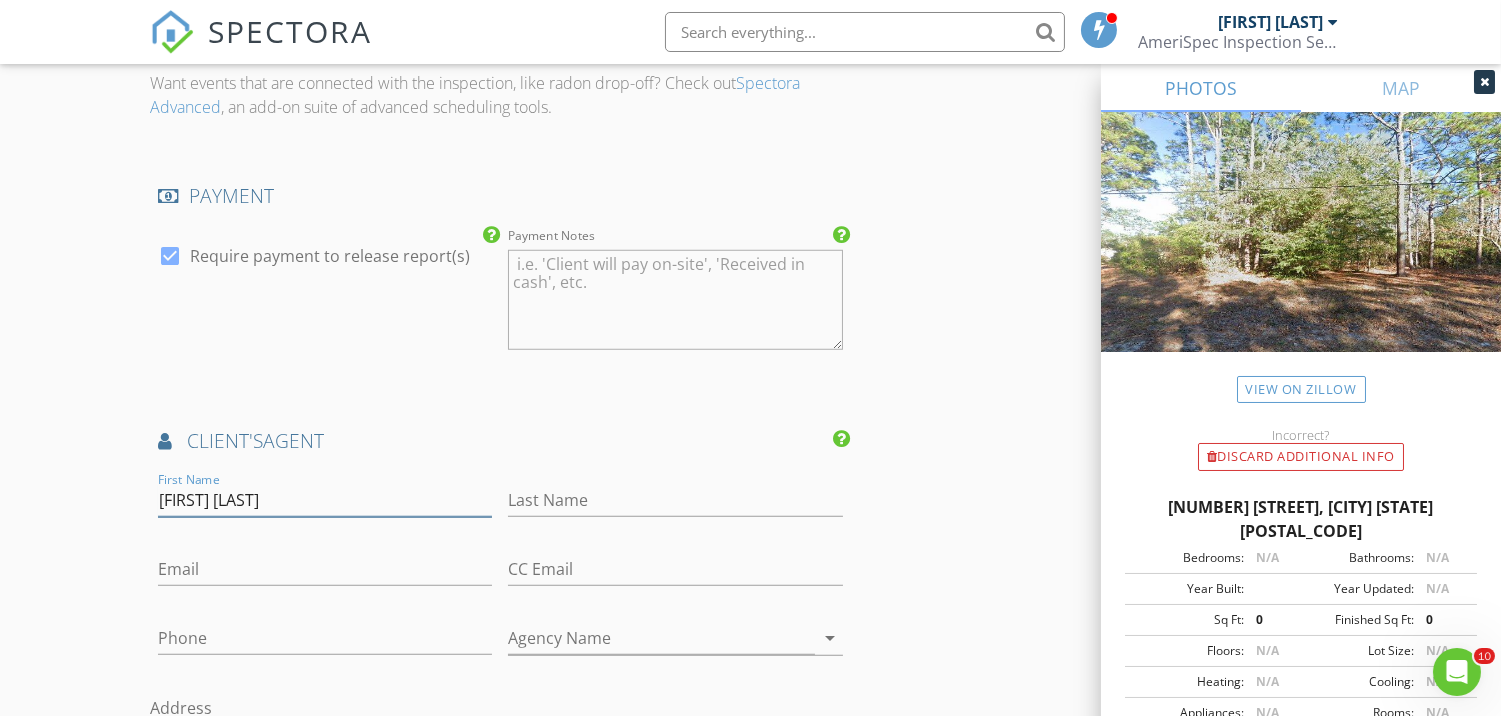drag, startPoint x: 290, startPoint y: 501, endPoint x: 235, endPoint y: 501, distance: 55 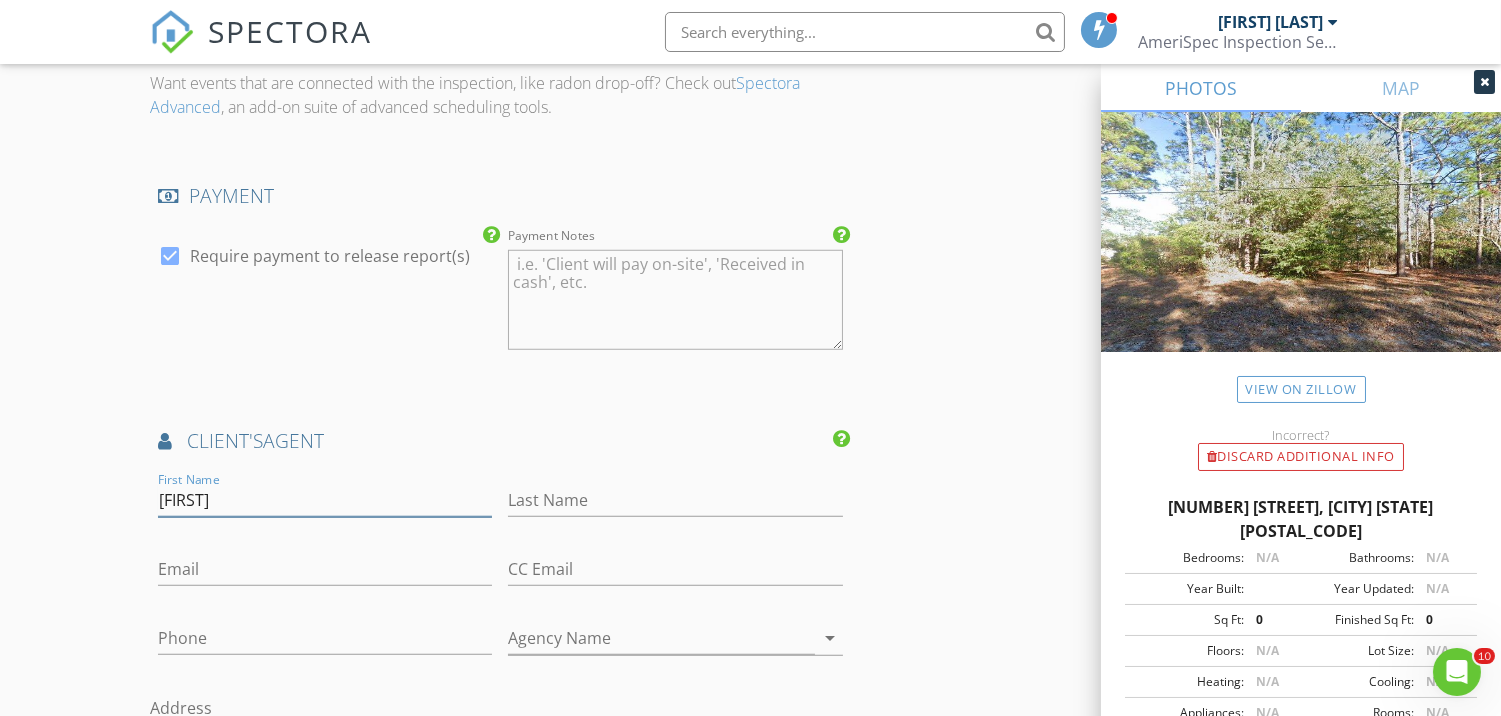 type on "Adrienne" 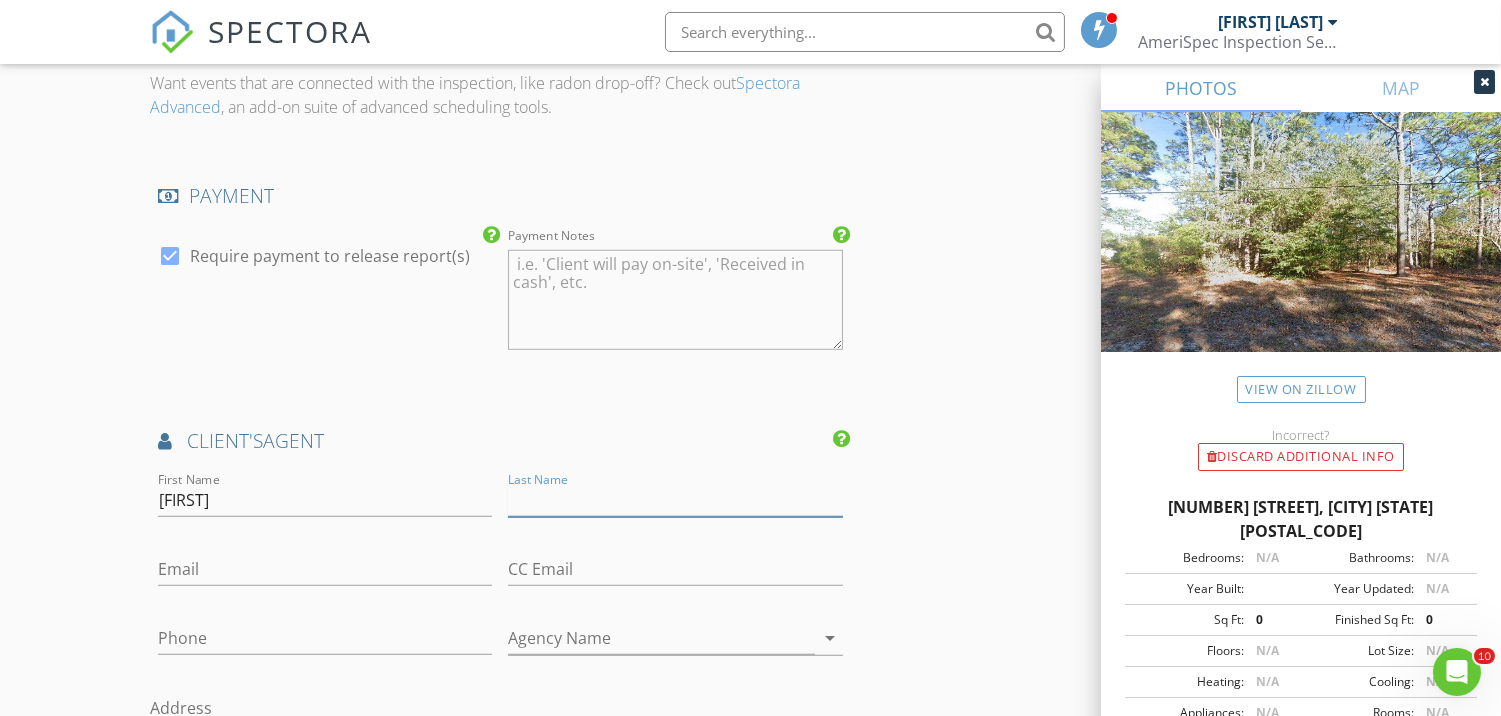 click on "Last Name" at bounding box center [675, 500] 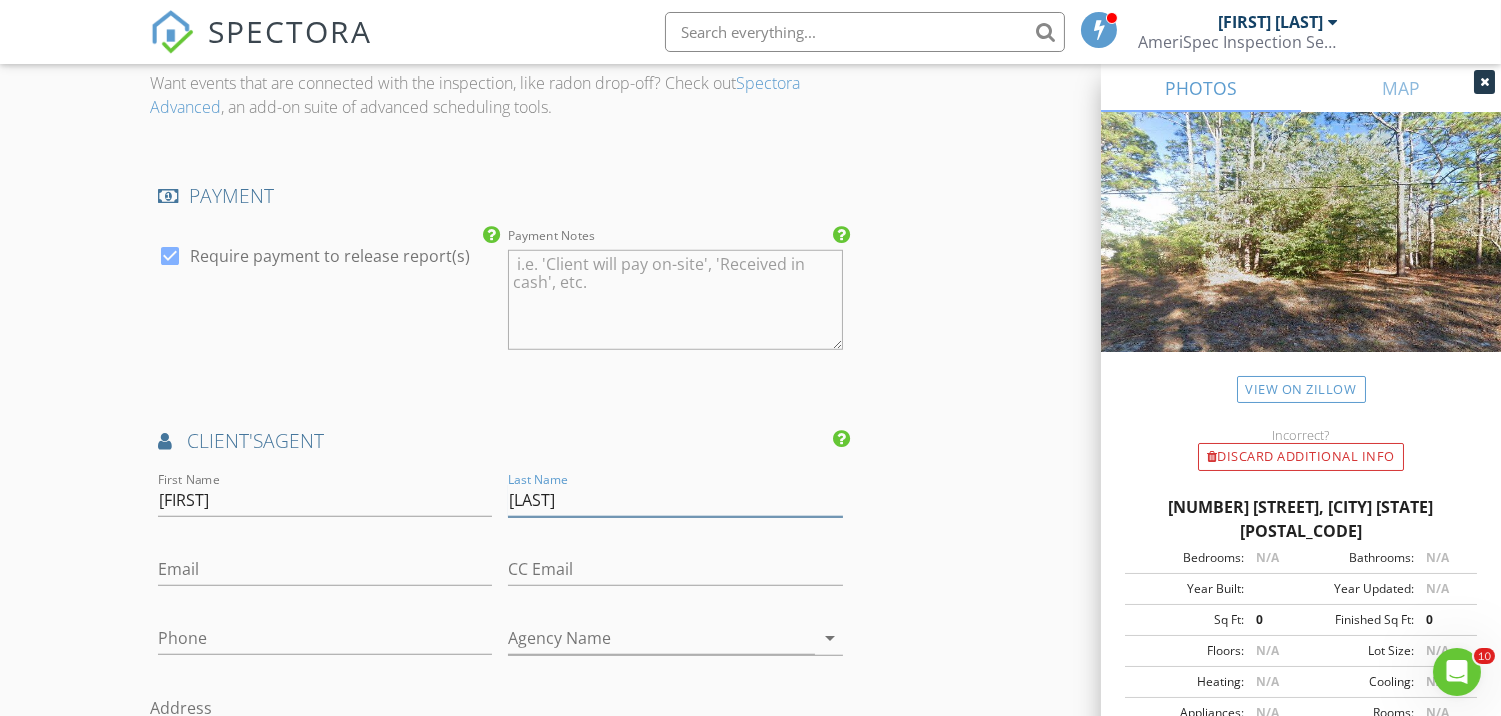 type on "Rauccio" 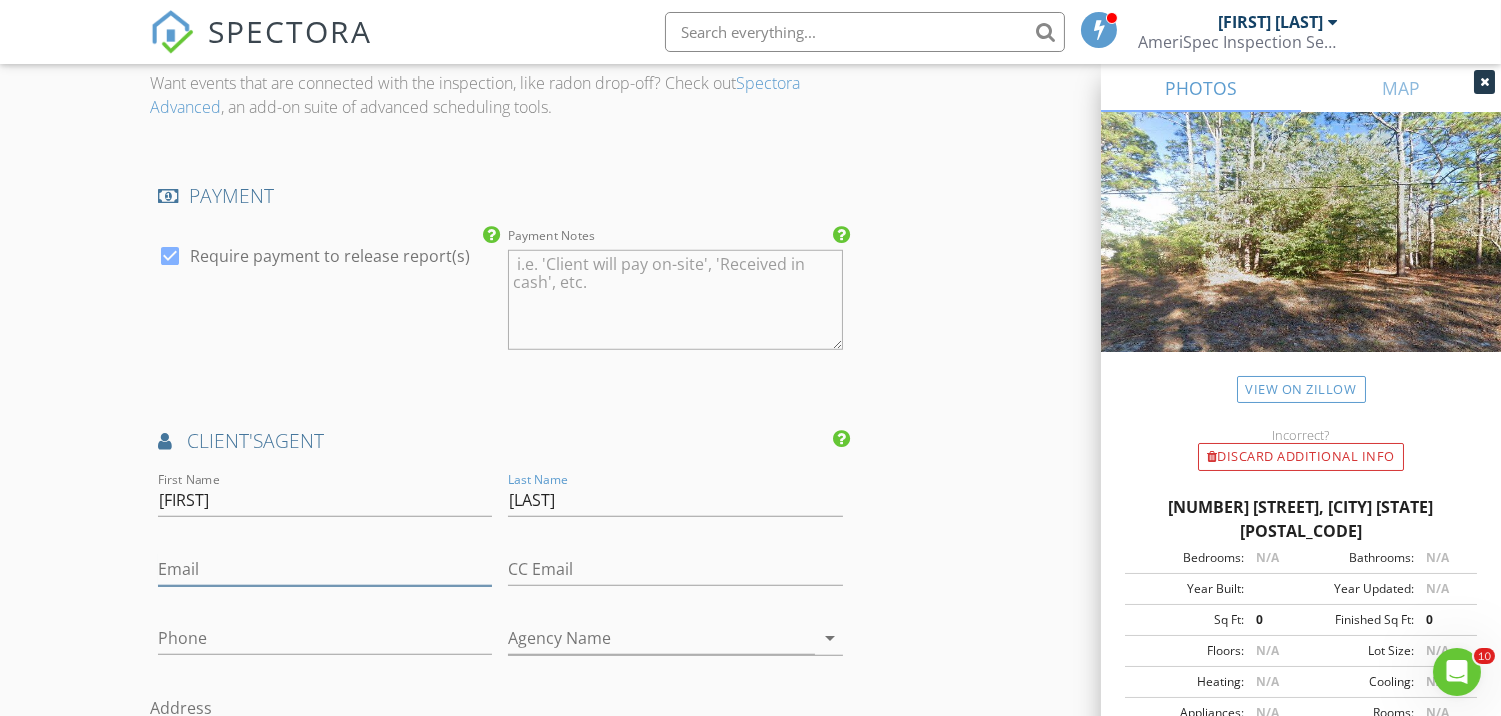 click on "Email" at bounding box center [325, 569] 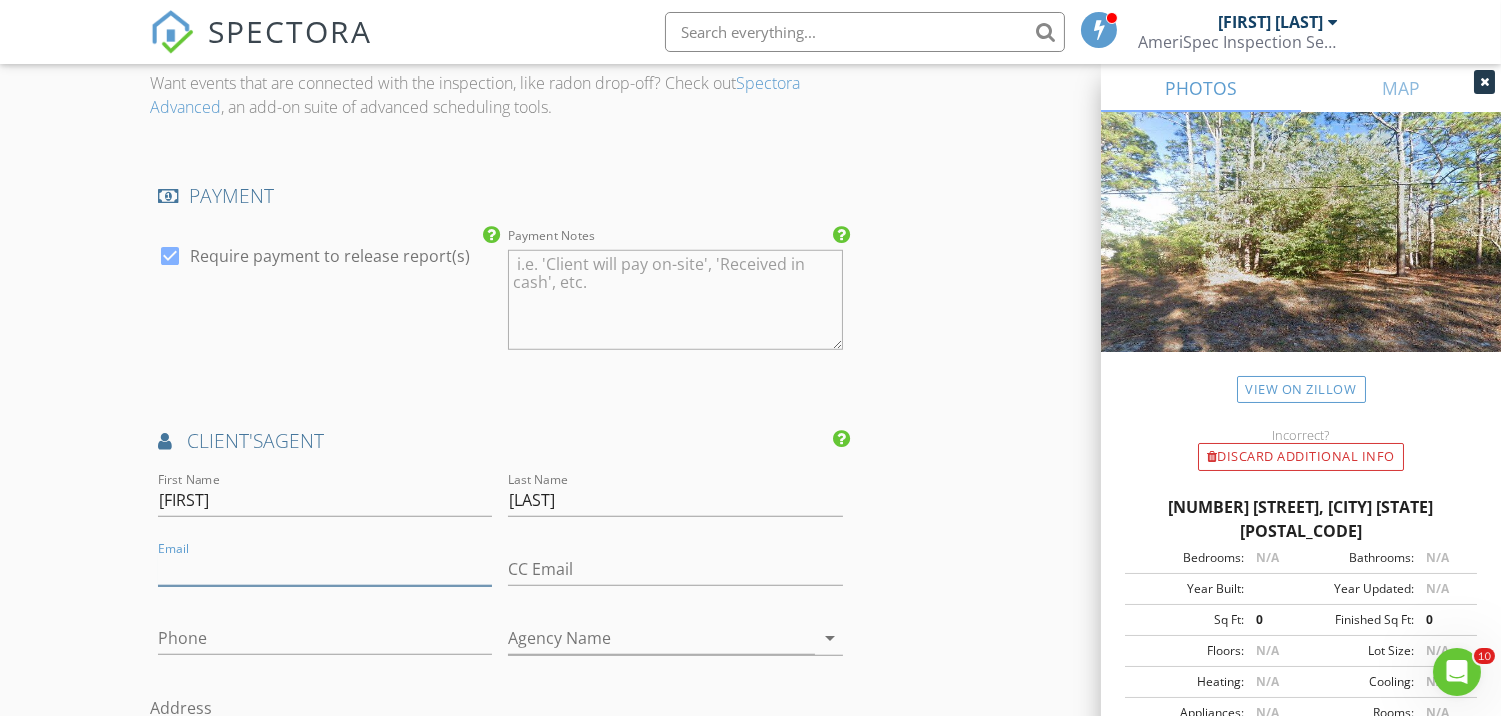 paste on "adrienne@mycoastalagent.com" 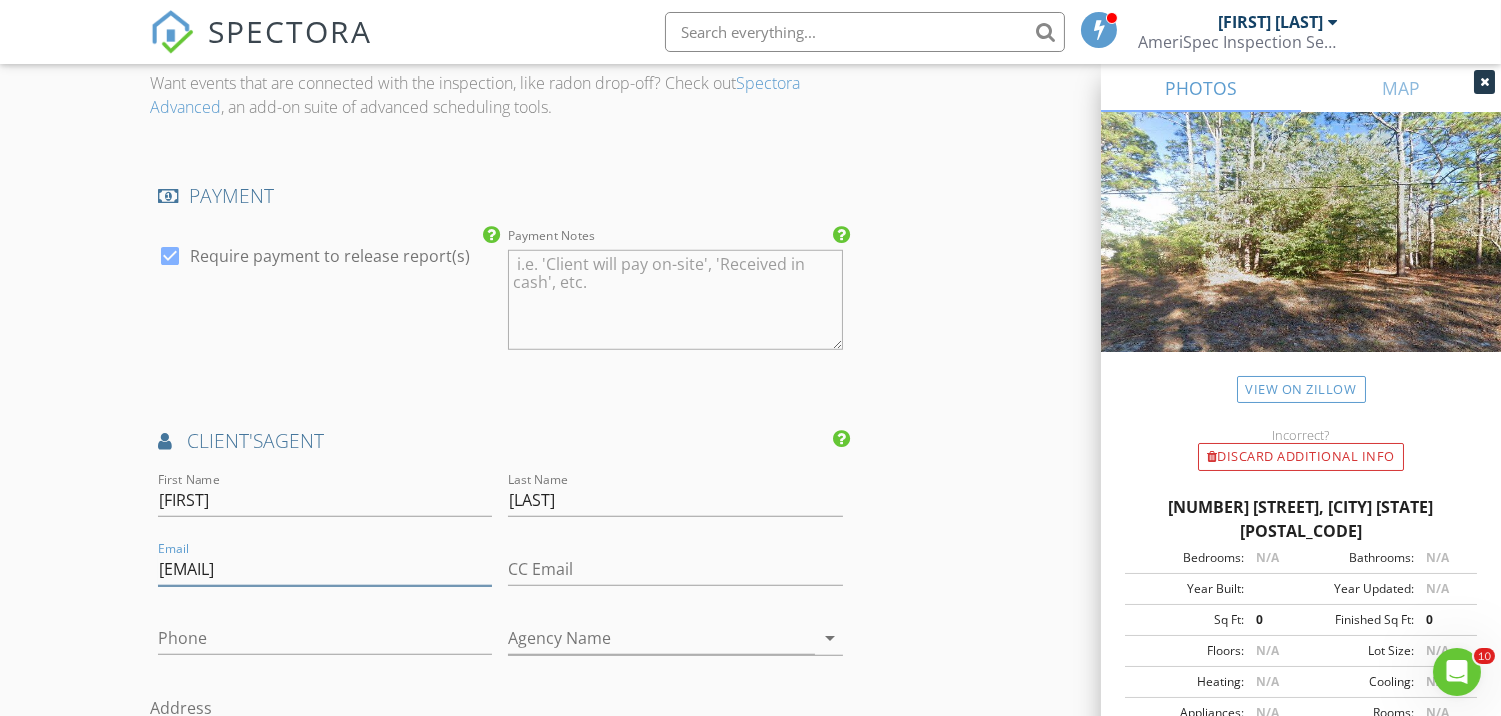 type on "adrienne@mycoastalagent.com" 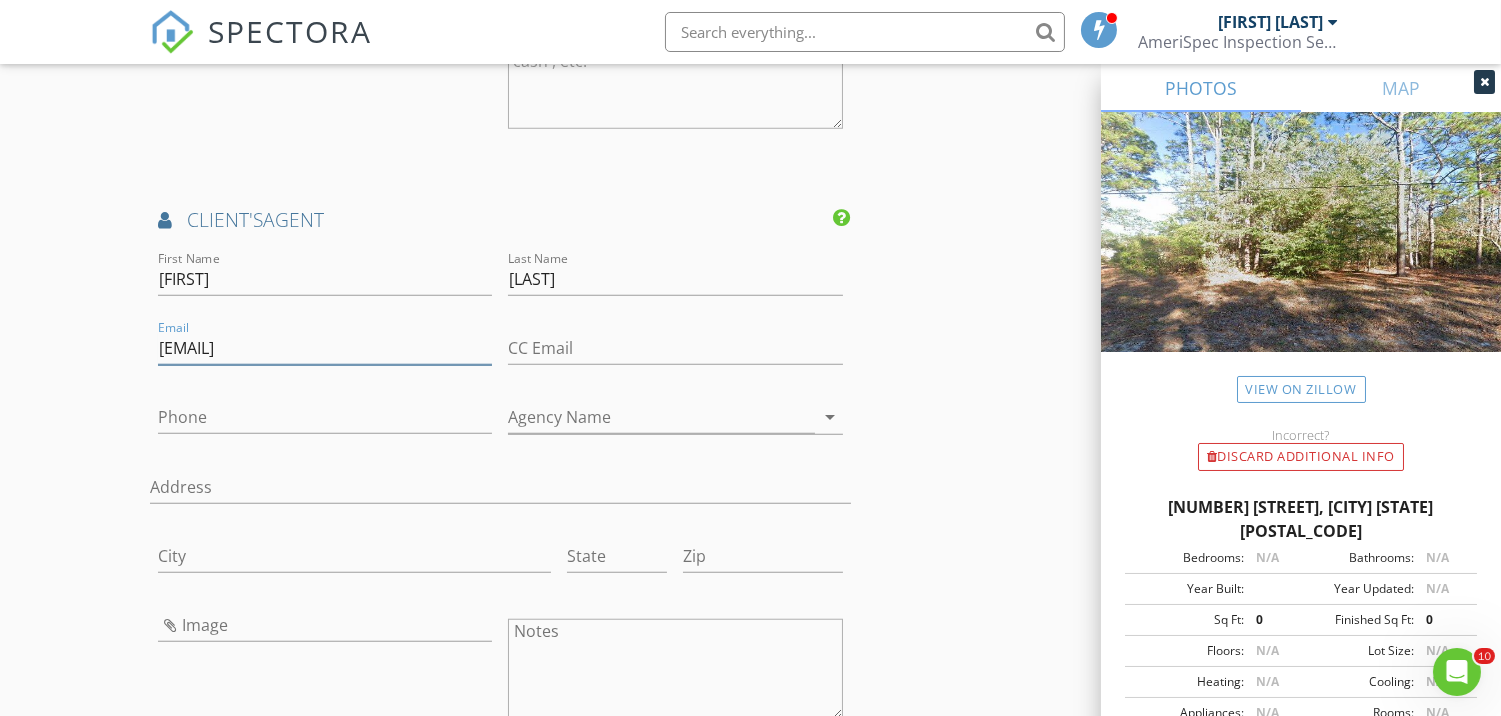 scroll, scrollTop: 3034, scrollLeft: 0, axis: vertical 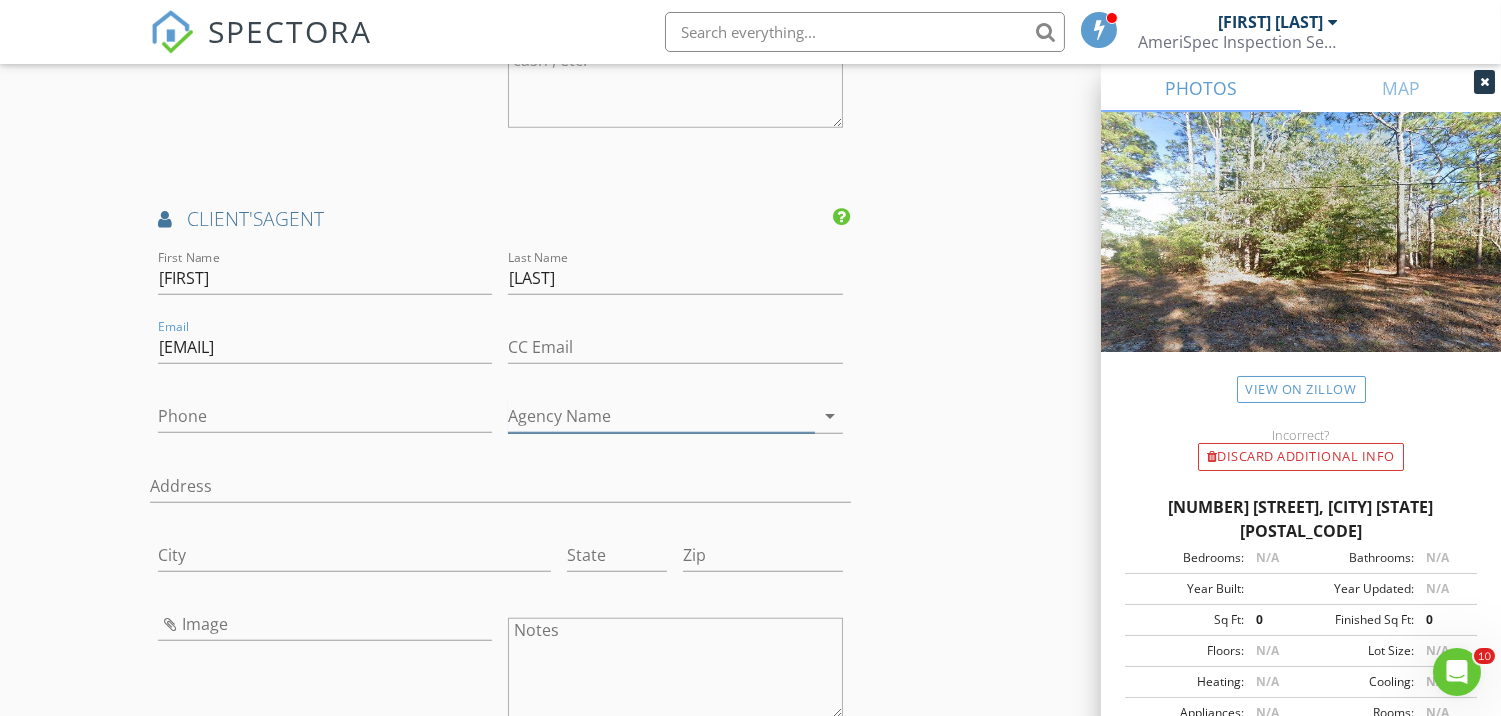 click on "Agency Name" at bounding box center [661, 416] 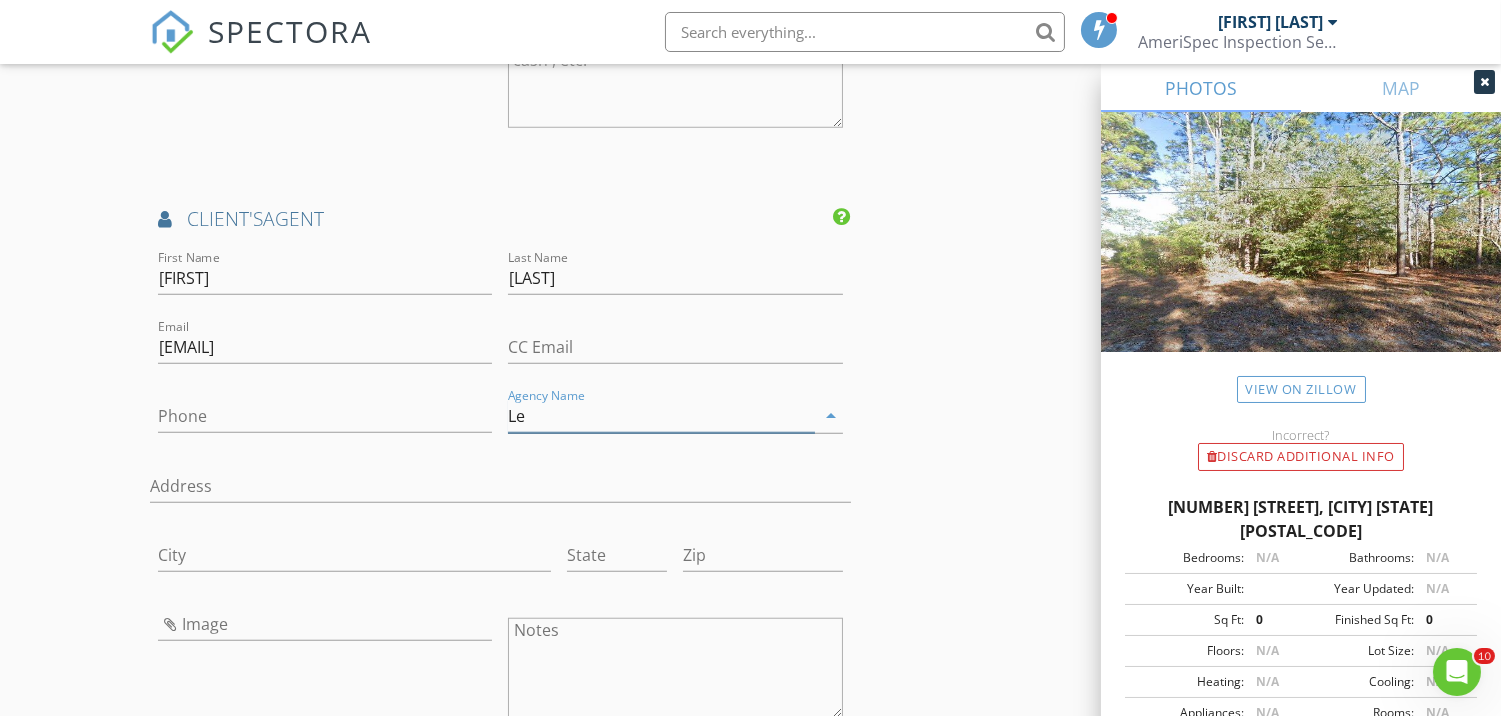 type on "L" 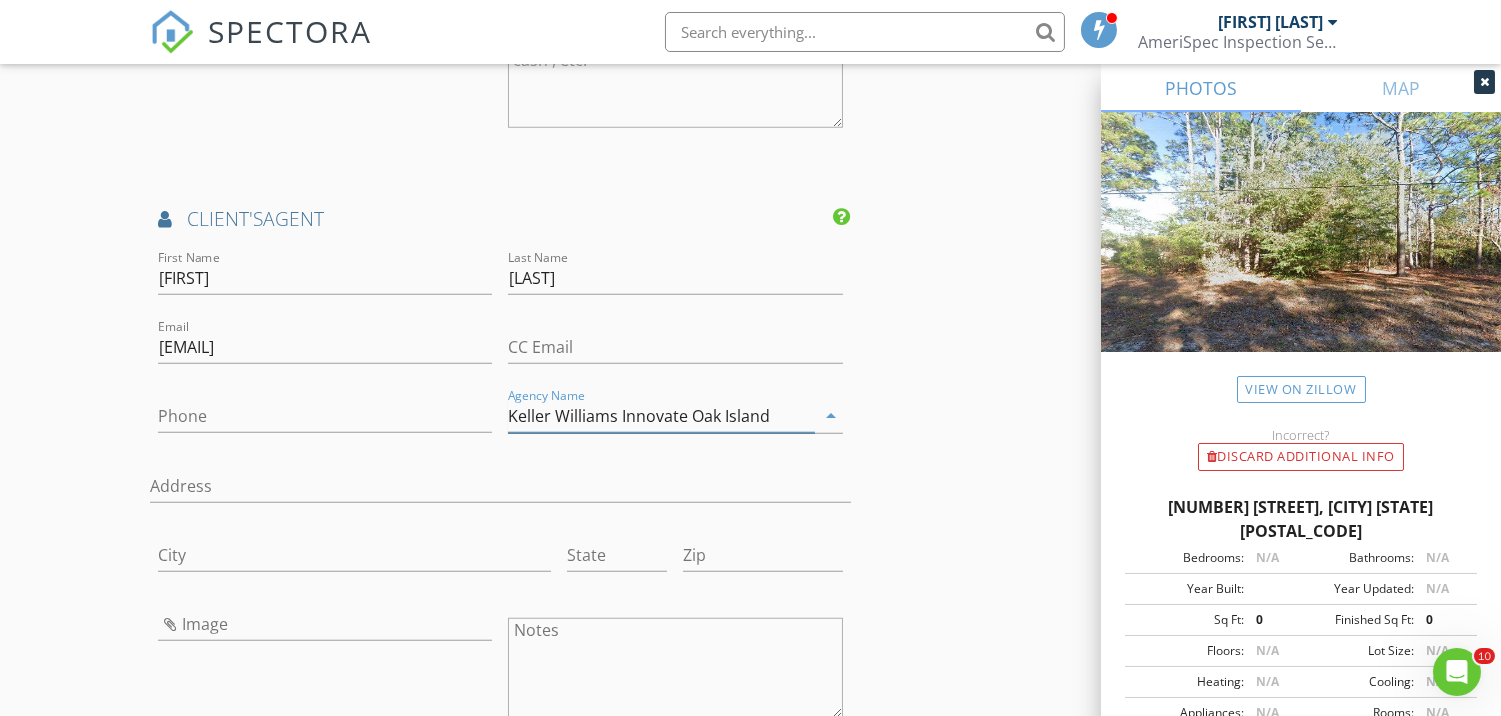 type on "Keller Williams Innovate Oak Island" 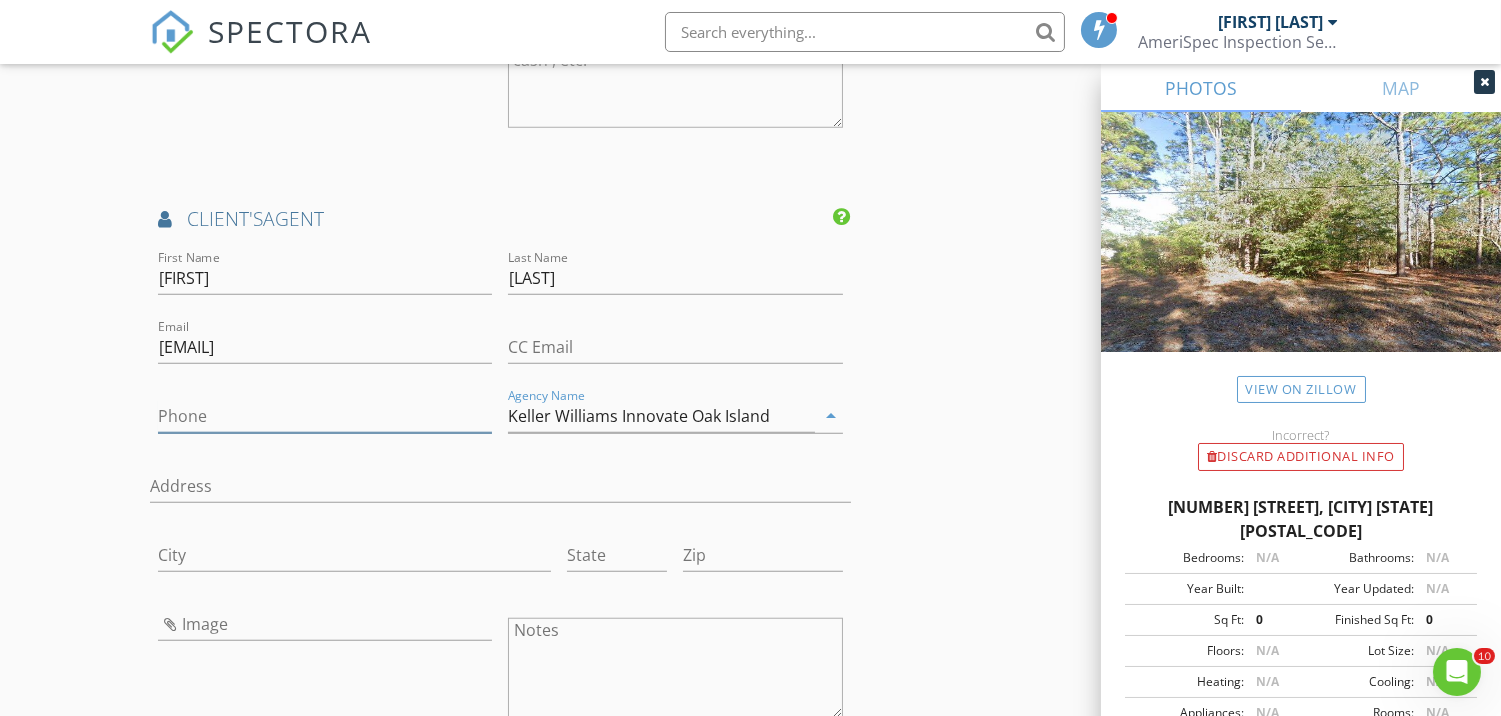 click on "Phone" at bounding box center (325, 416) 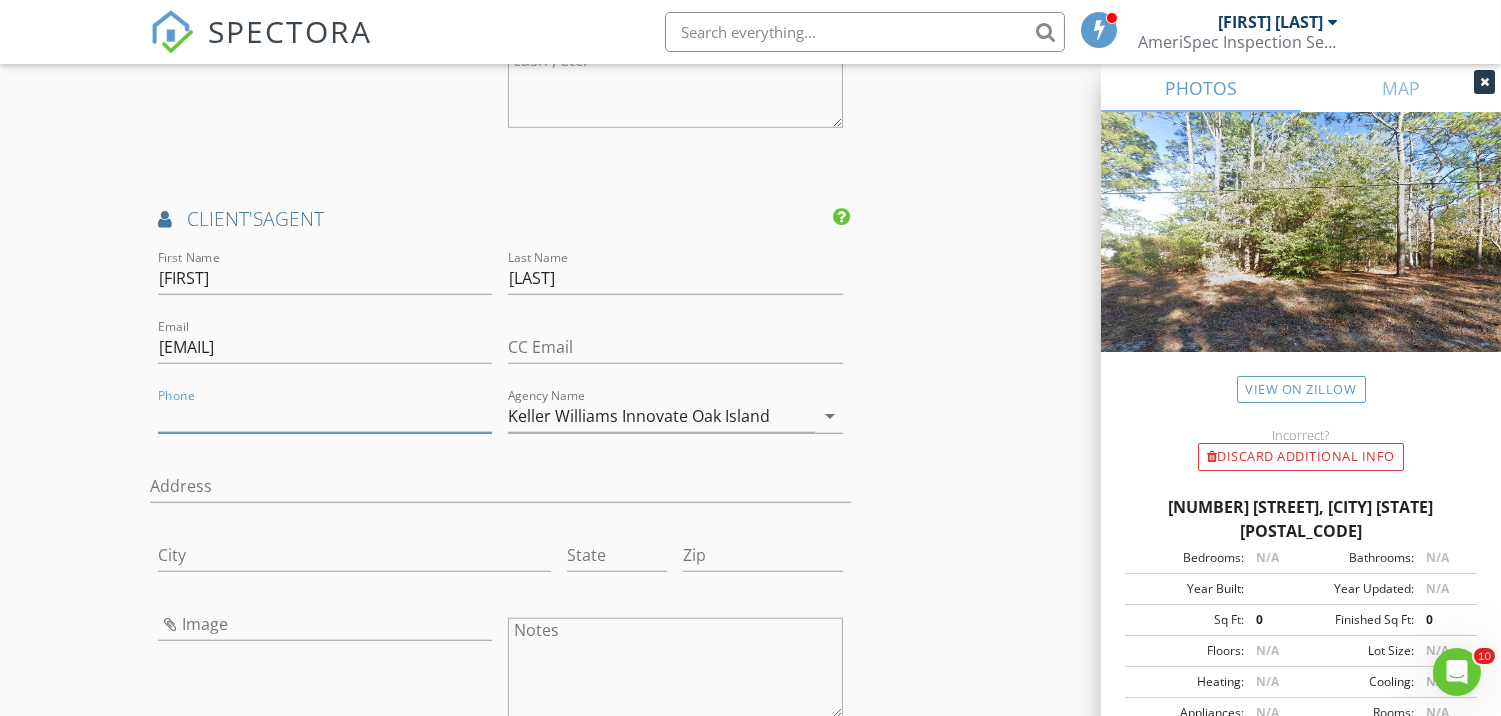 paste on "910-726-2270" 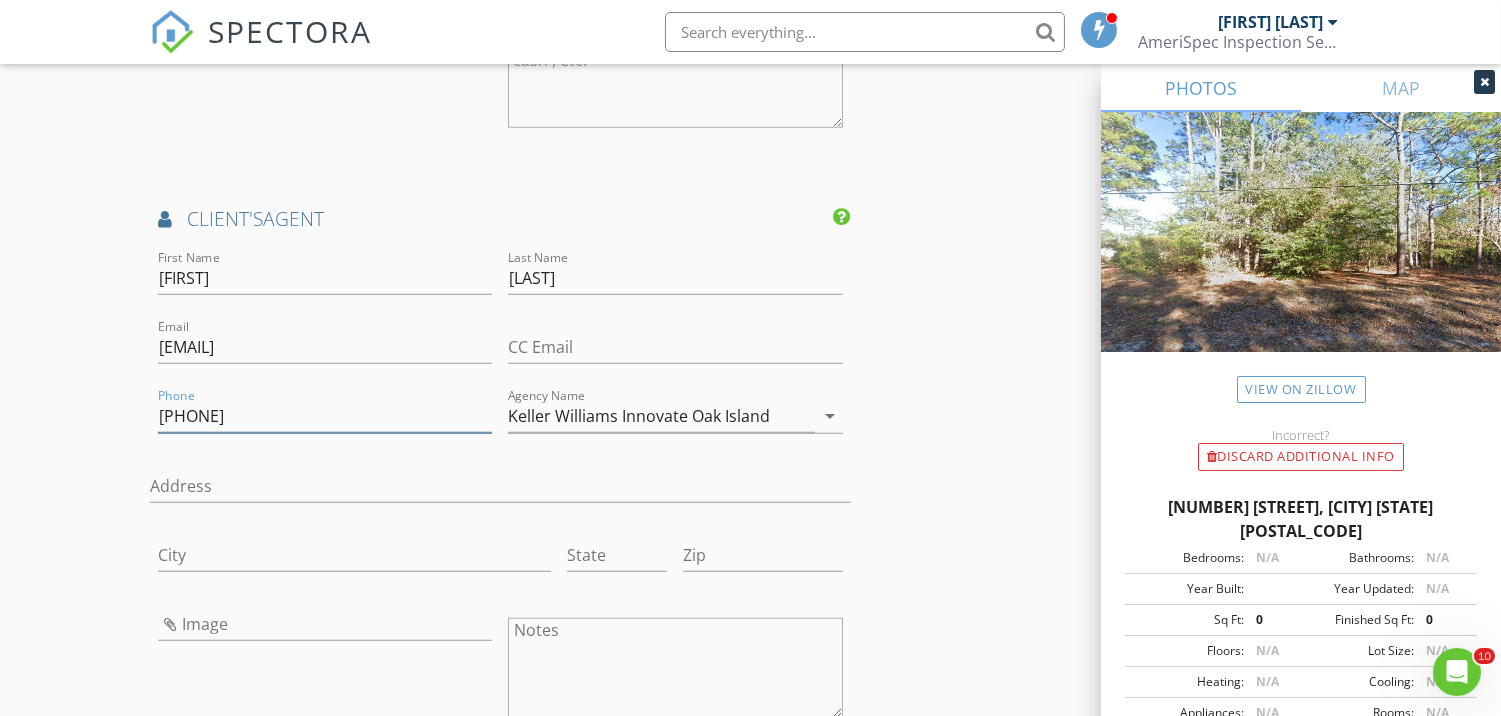 type on "910-726-2270" 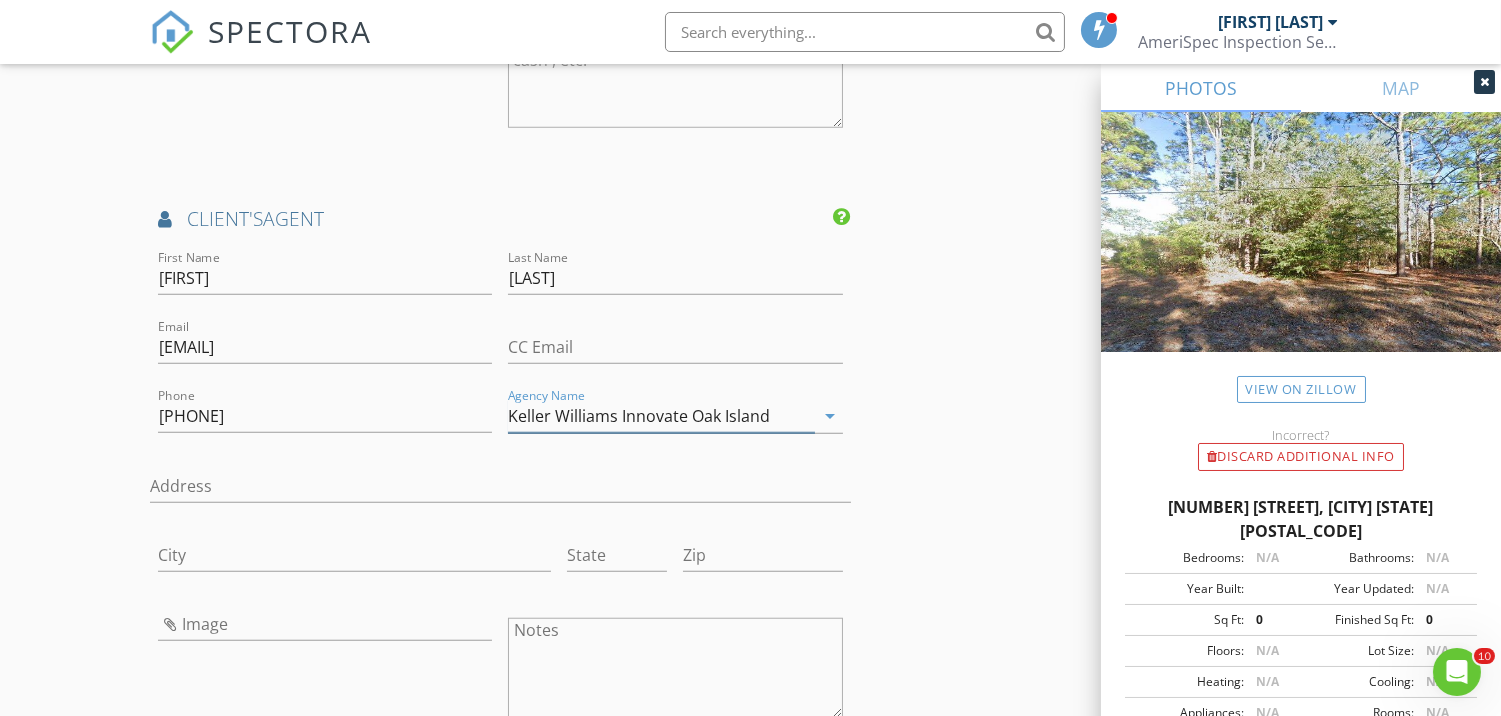 click on "Keller Williams Innovate Oak Island" at bounding box center [661, 416] 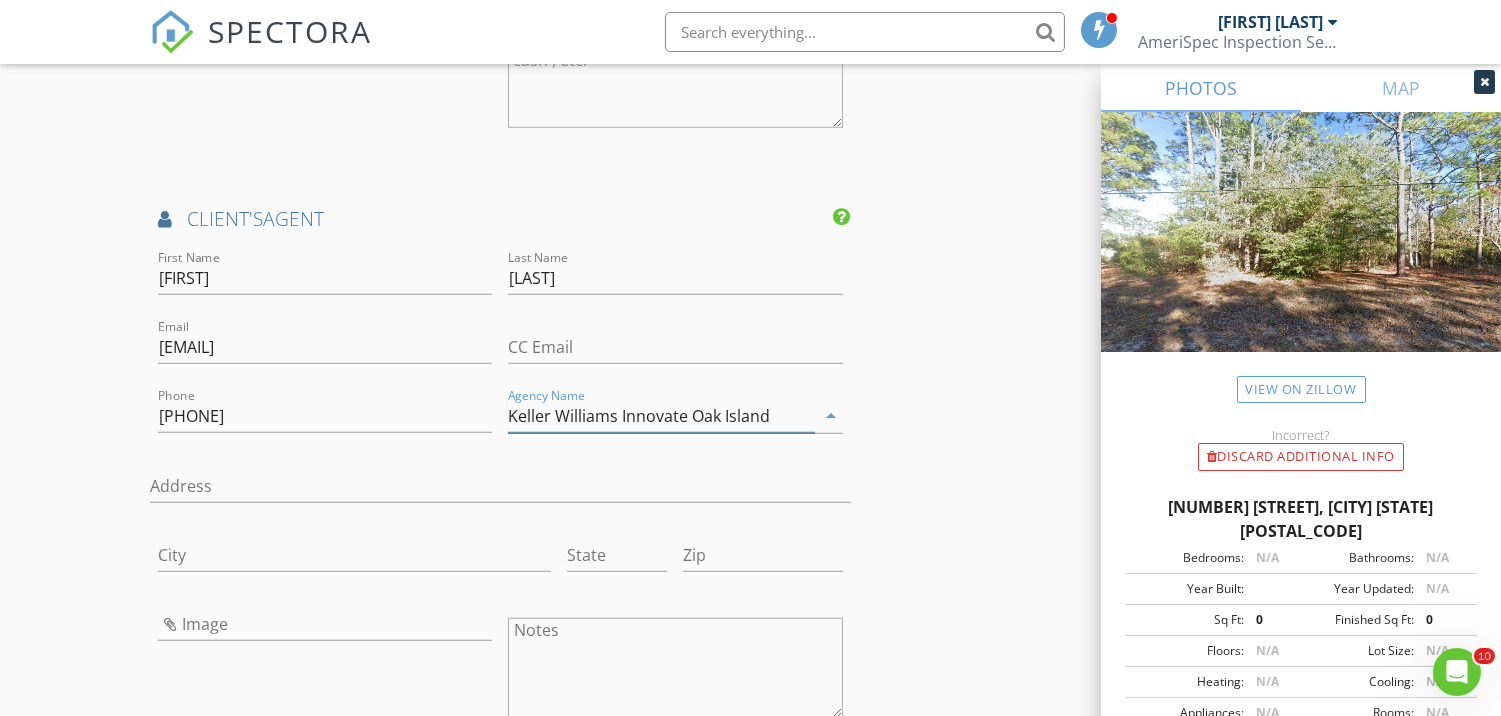 click on "Keller Williams Innovate Oak Island" at bounding box center [661, 416] 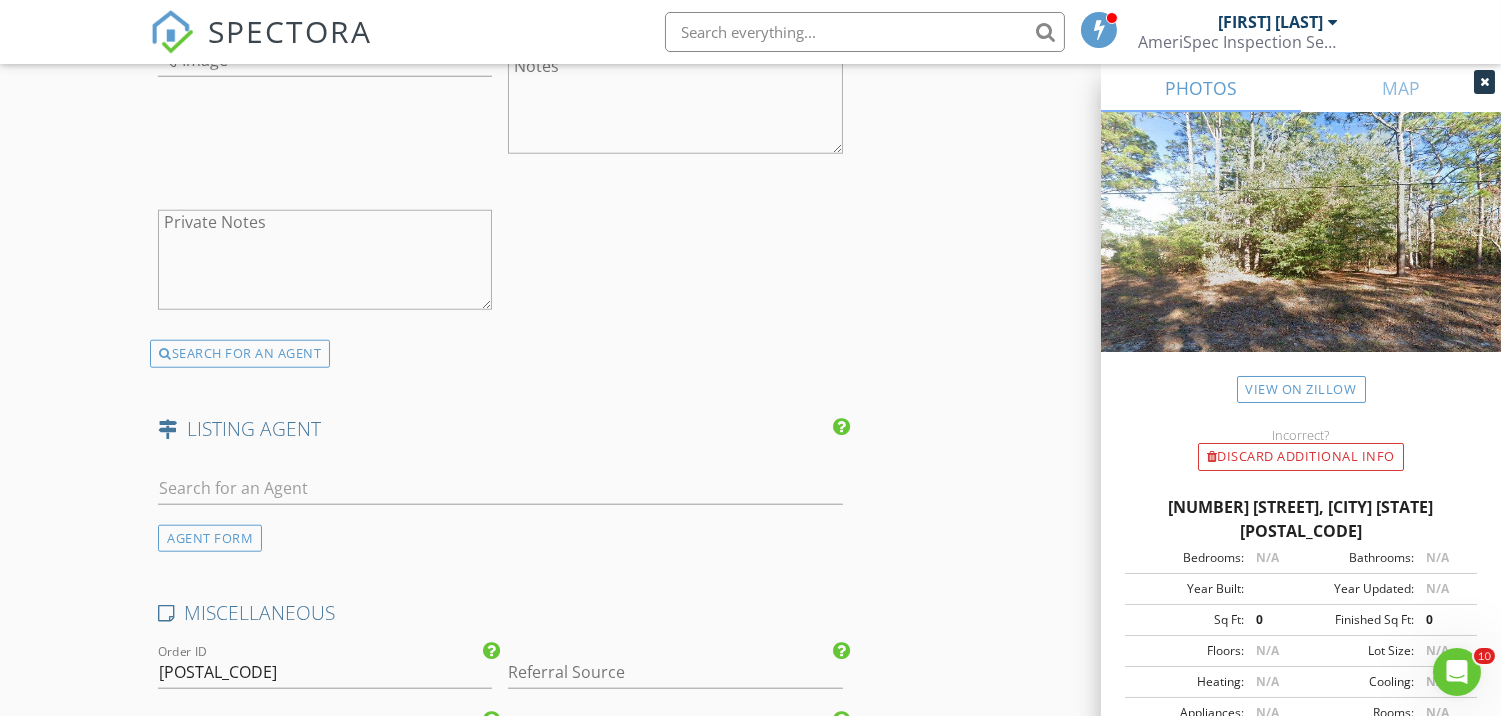 scroll, scrollTop: 3812, scrollLeft: 0, axis: vertical 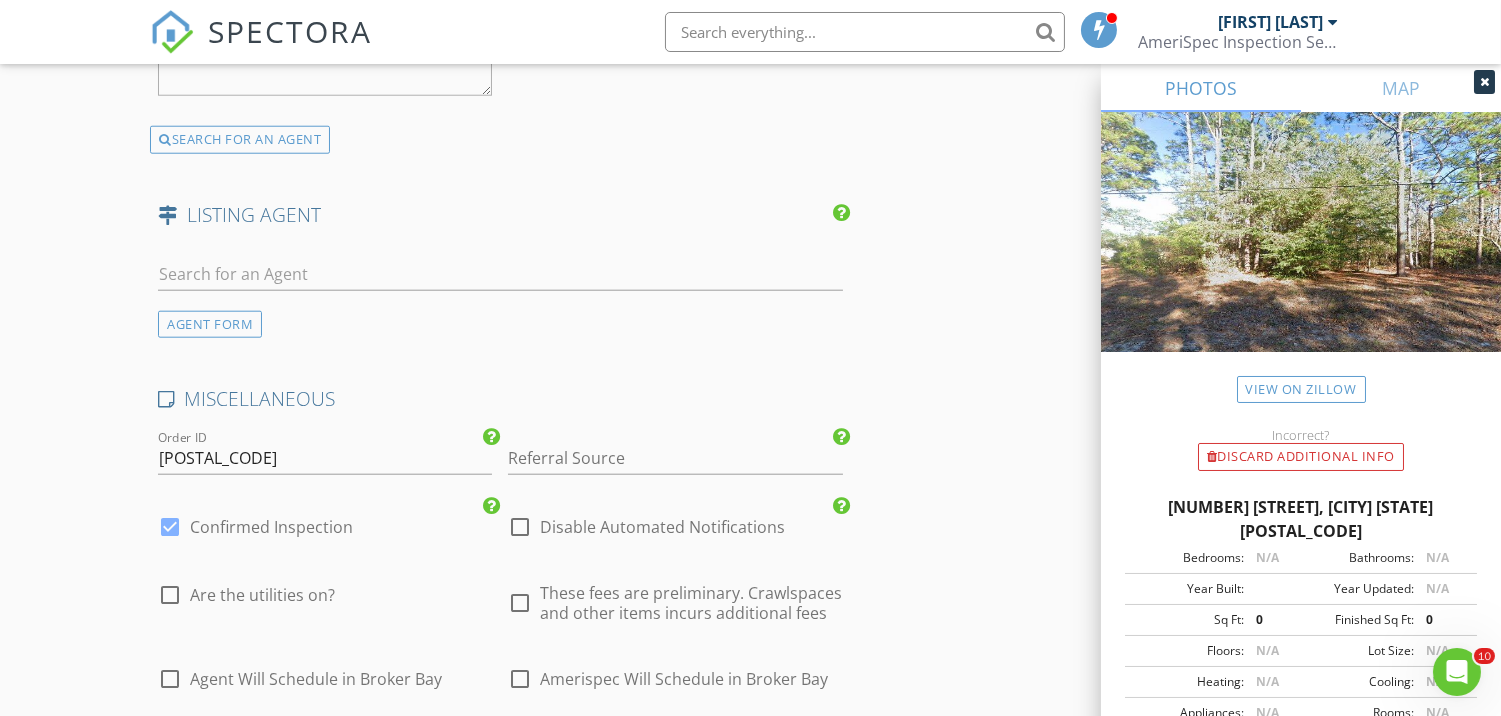 type on "Keller Williams Innovate OKI" 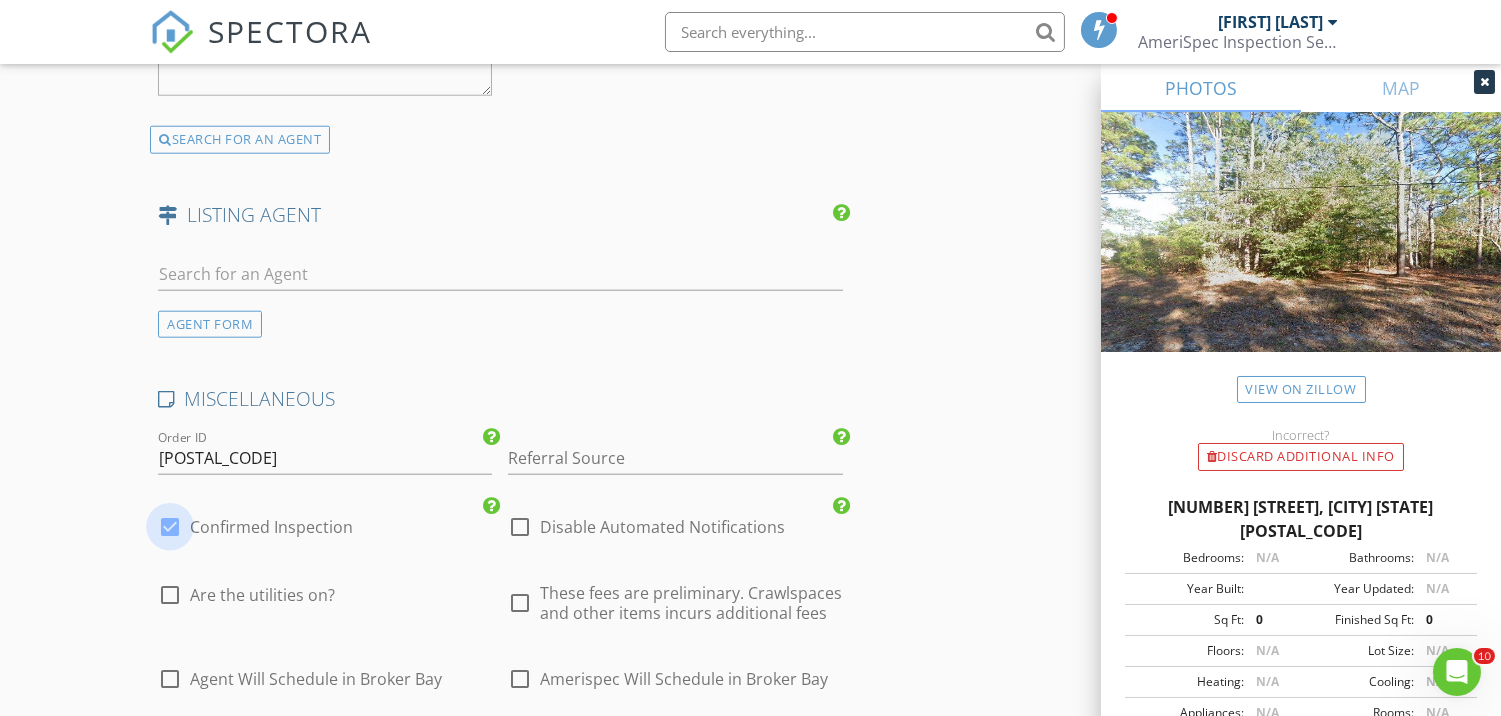 click at bounding box center (170, 527) 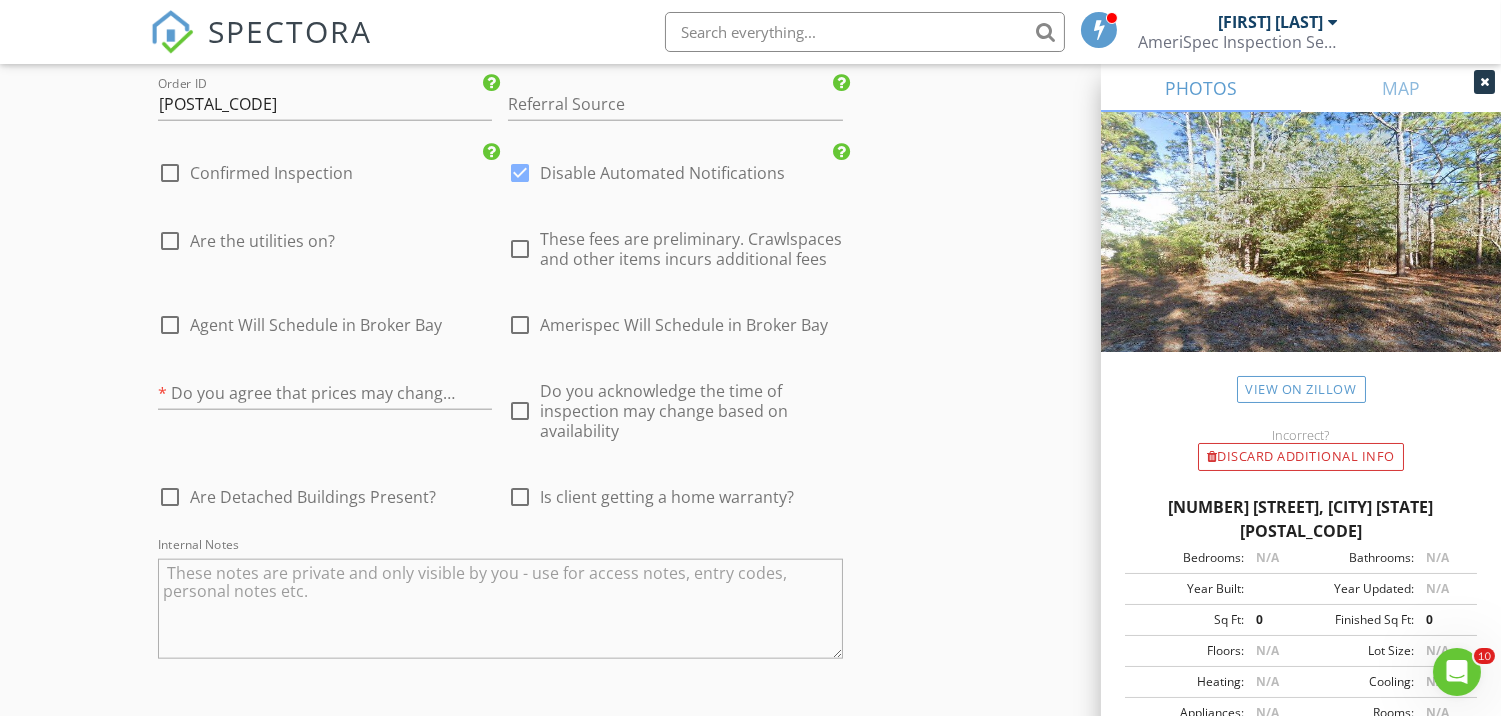 scroll, scrollTop: 4256, scrollLeft: 0, axis: vertical 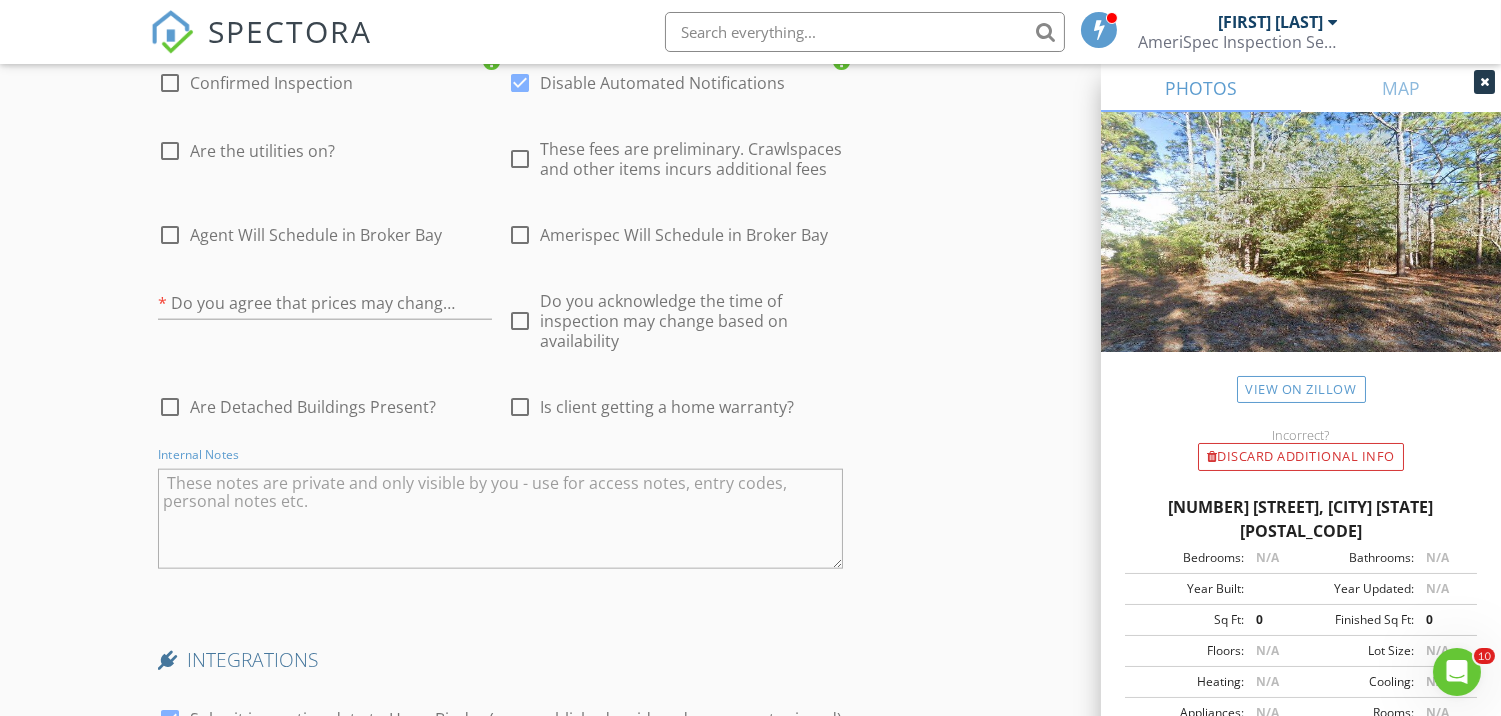 click at bounding box center (500, 519) 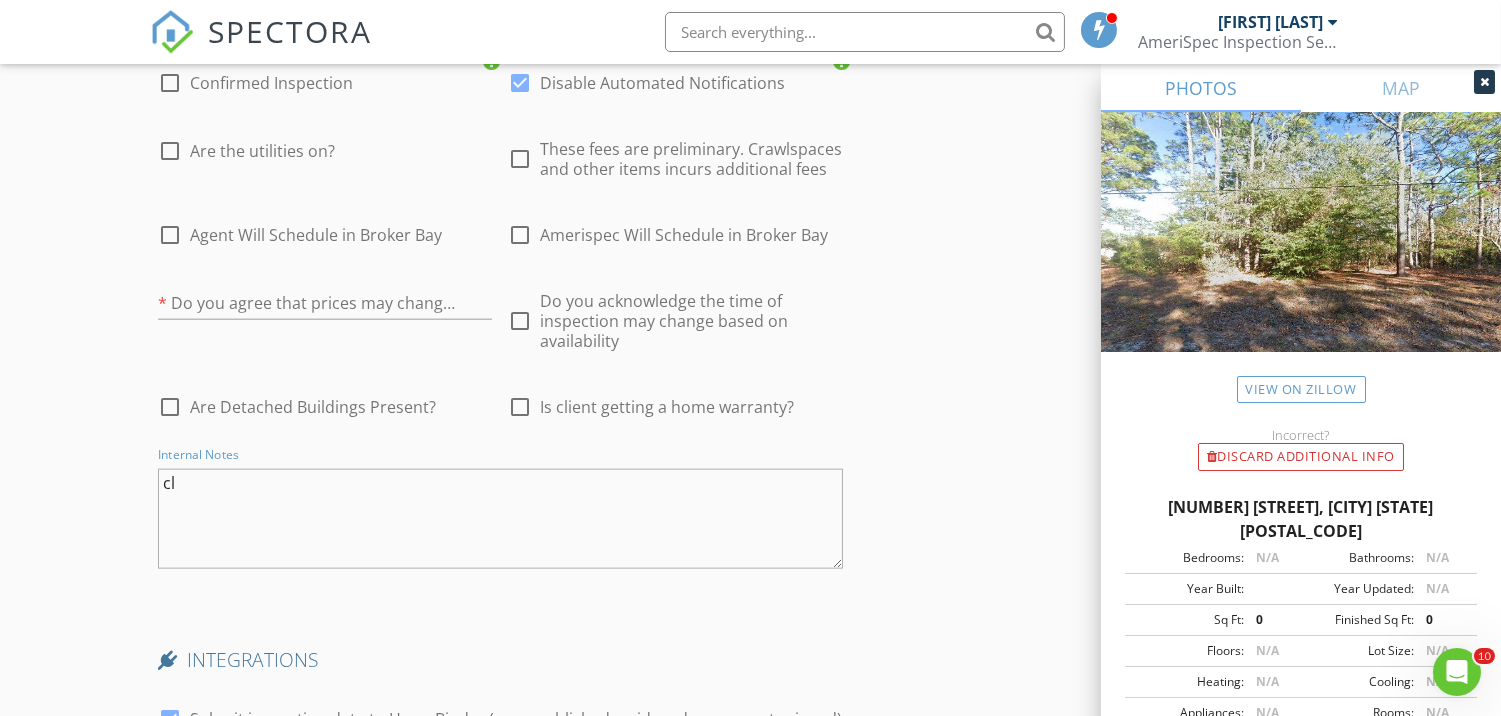 type on "c" 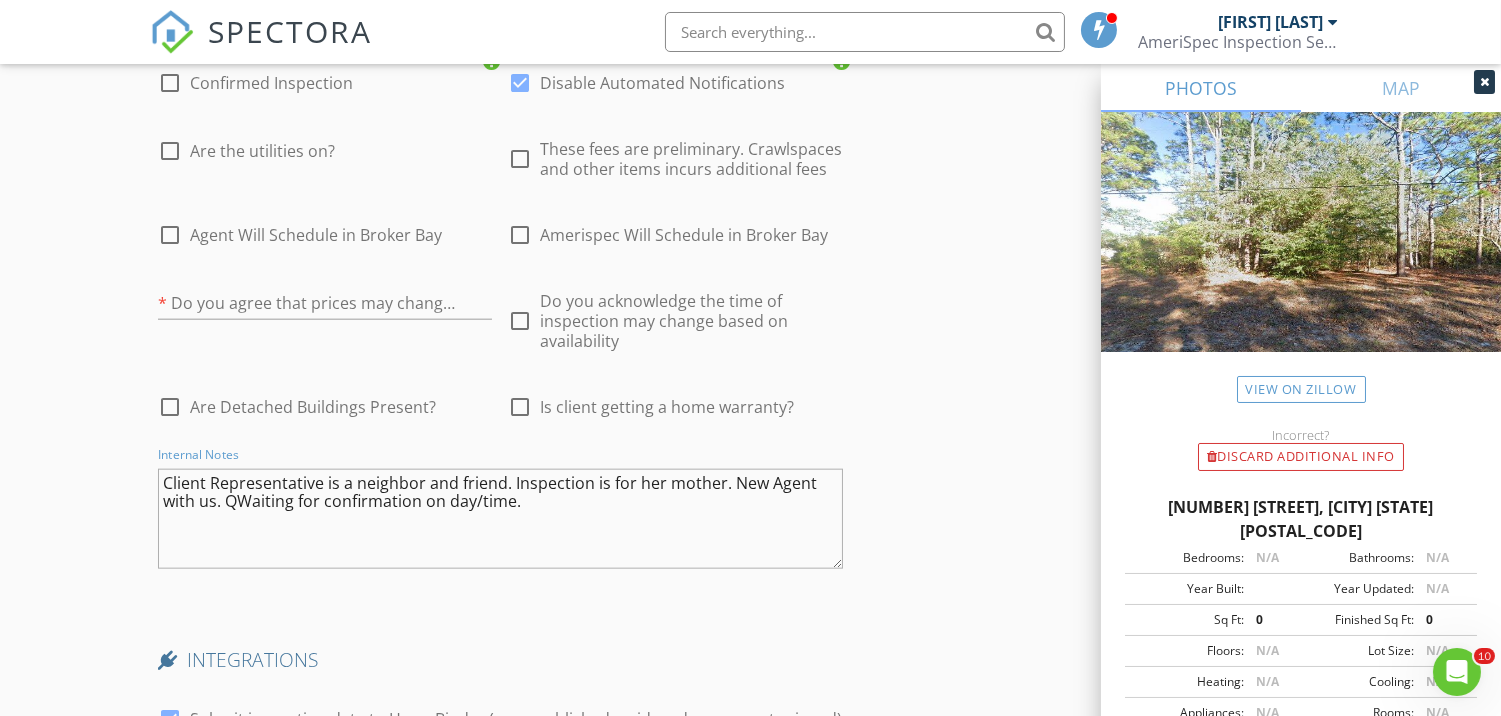 click on "Client Representative is a neighbor and friend. Inspection is for her mother. New Agent with us. QWaiting for confirmation on day/time." at bounding box center [500, 519] 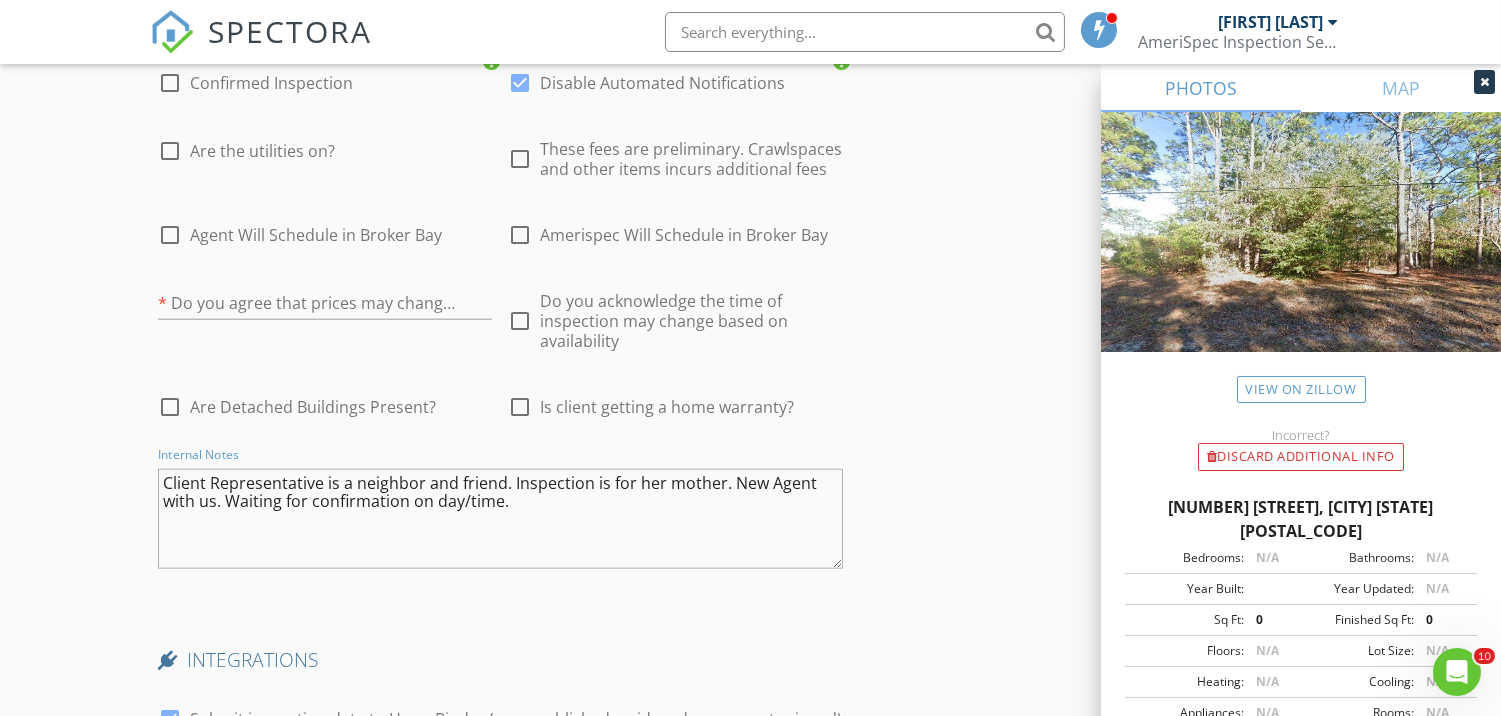 click on "Client Representative is a neighbor and friend. Inspection is for her mother. New Agent with us. Waiting for confirmation on day/time." at bounding box center [500, 519] 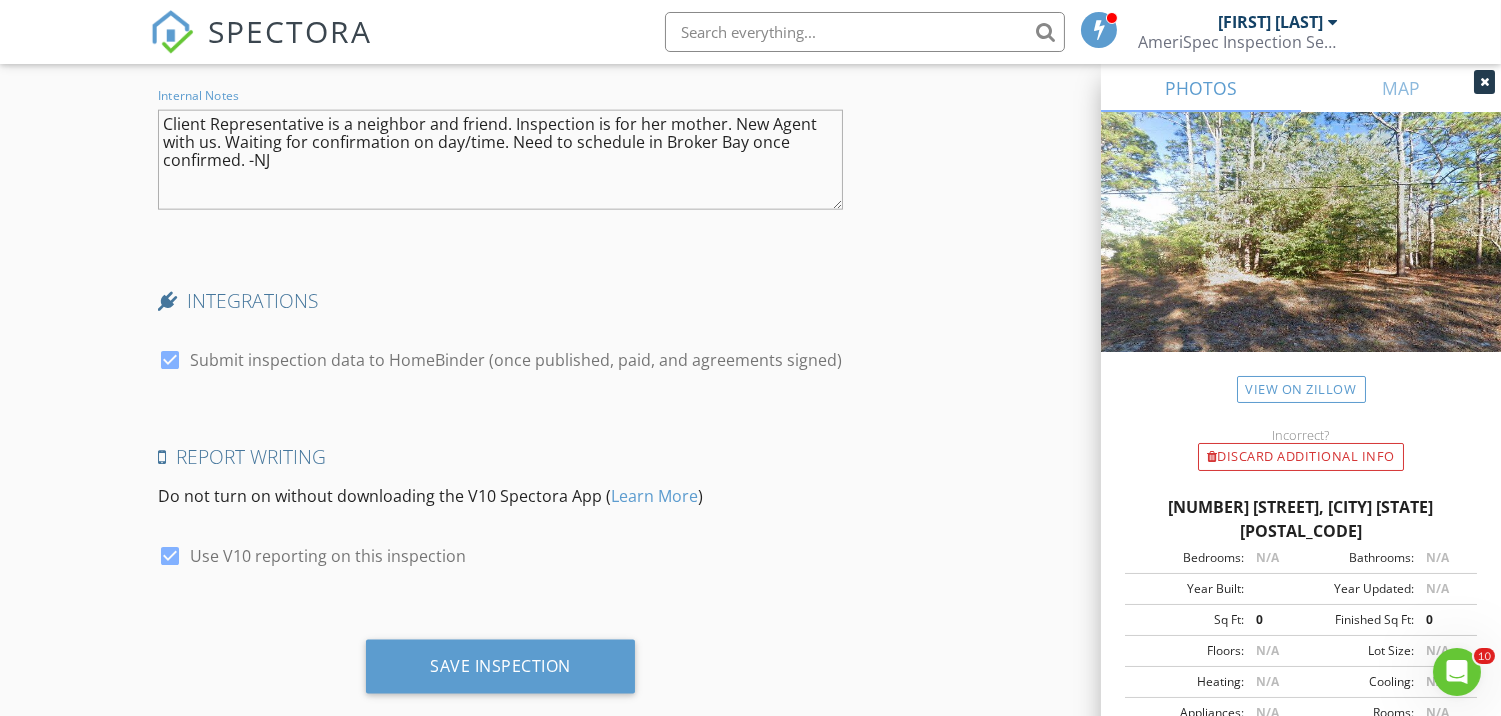 scroll, scrollTop: 4657, scrollLeft: 0, axis: vertical 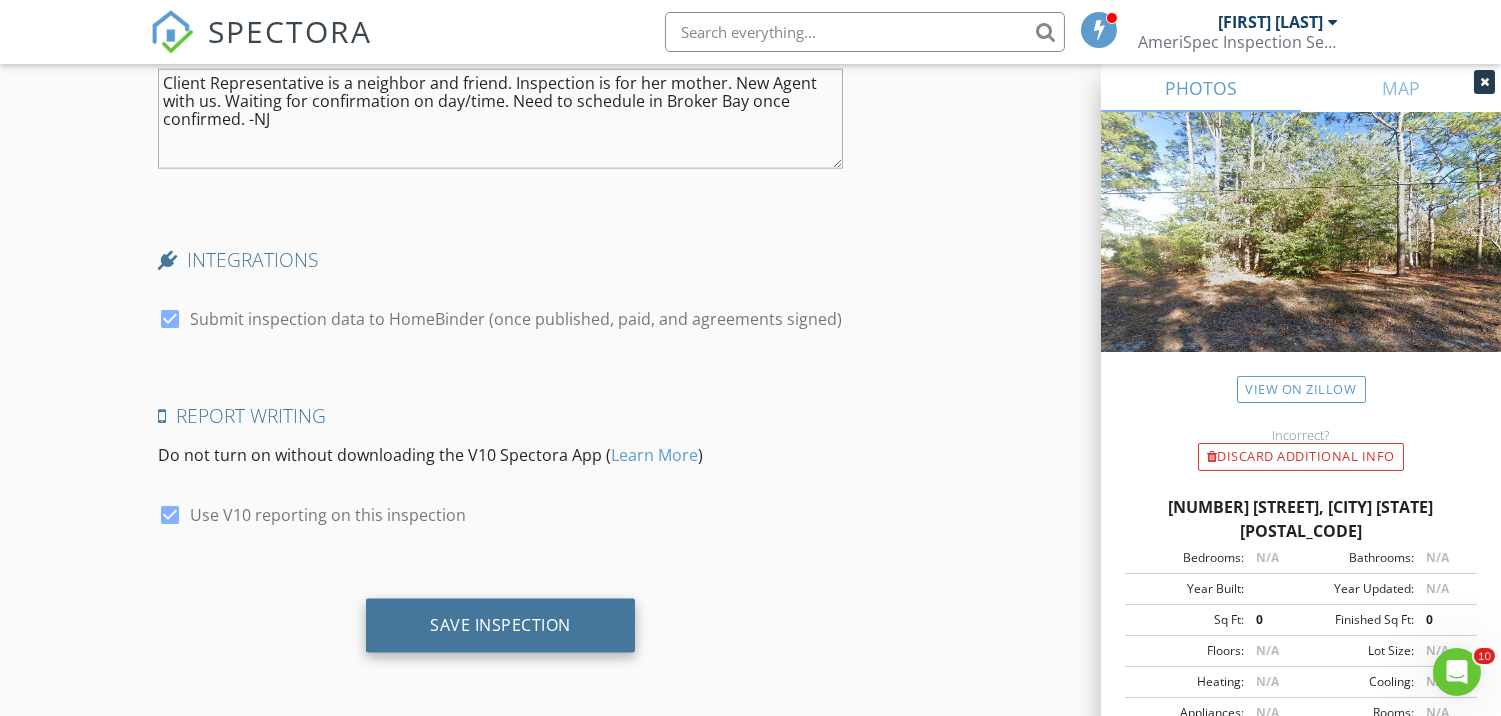 type on "Client Representative is a neighbor and friend. Inspection is for her mother. New Agent with us. Waiting for confirmation on day/time. Need to schedule in Broker Bay once confirmed. -NJ" 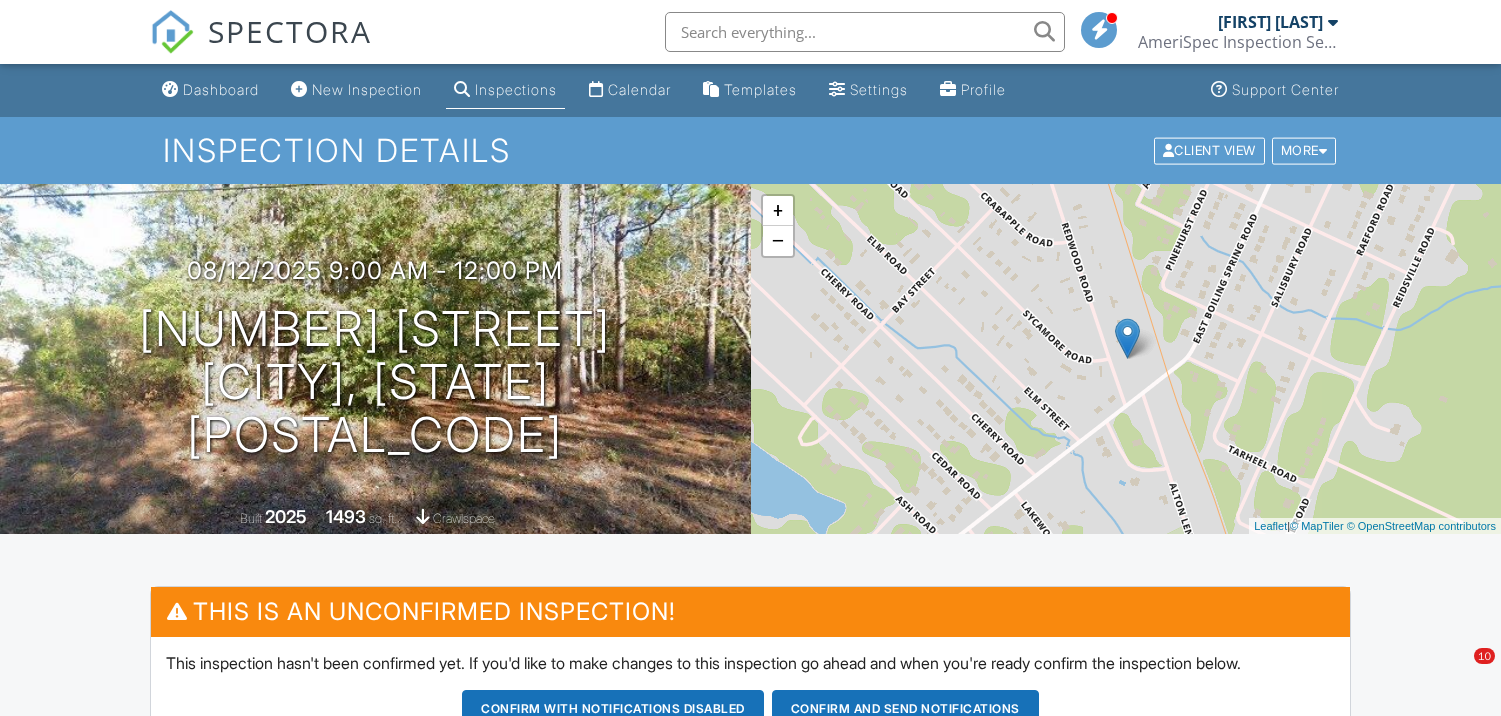scroll, scrollTop: 0, scrollLeft: 0, axis: both 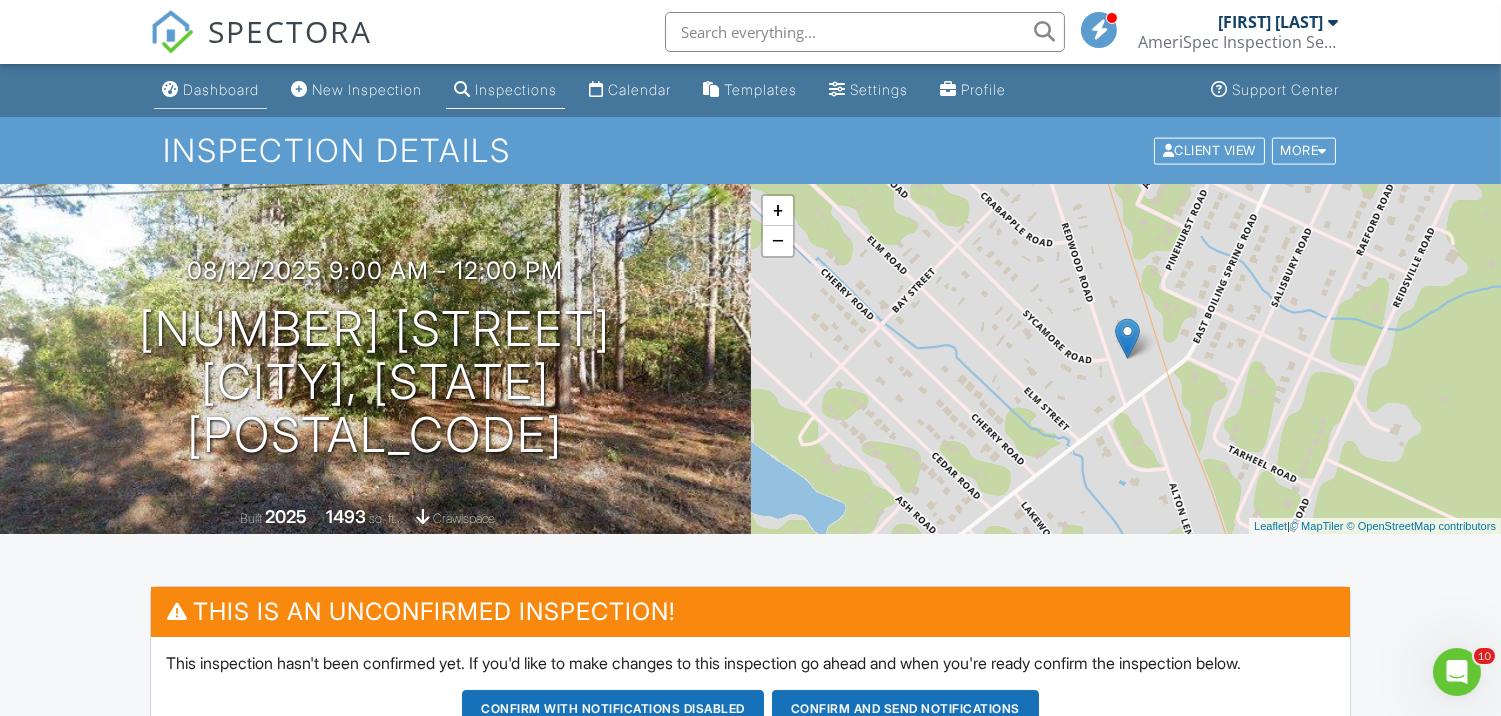 click on "Dashboard" at bounding box center [221, 89] 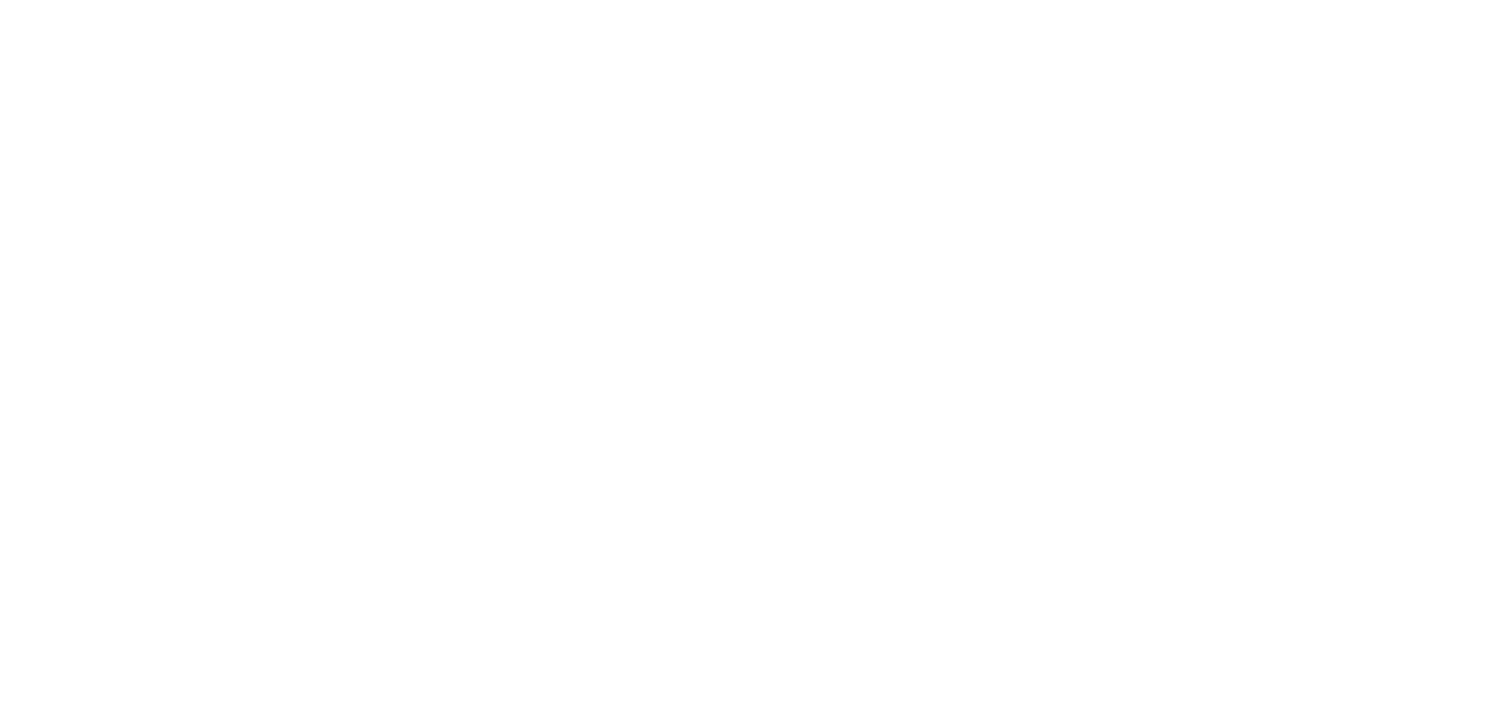 scroll, scrollTop: 0, scrollLeft: 0, axis: both 